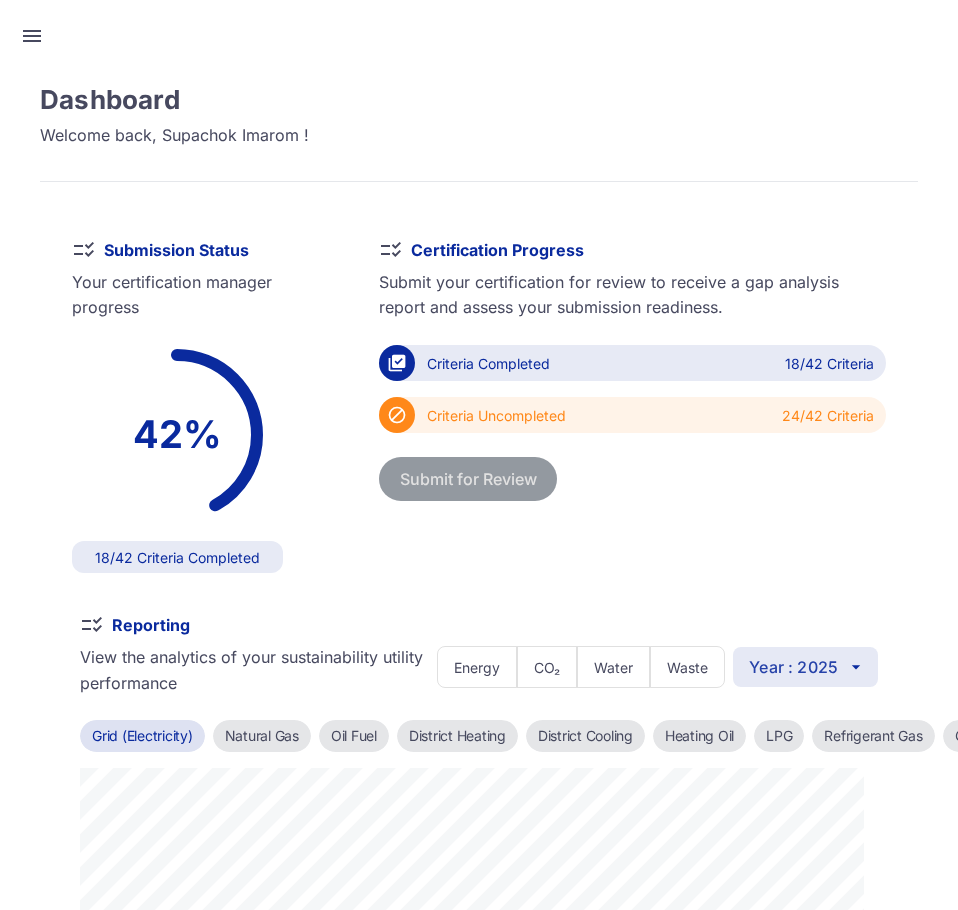 scroll, scrollTop: 0, scrollLeft: 0, axis: both 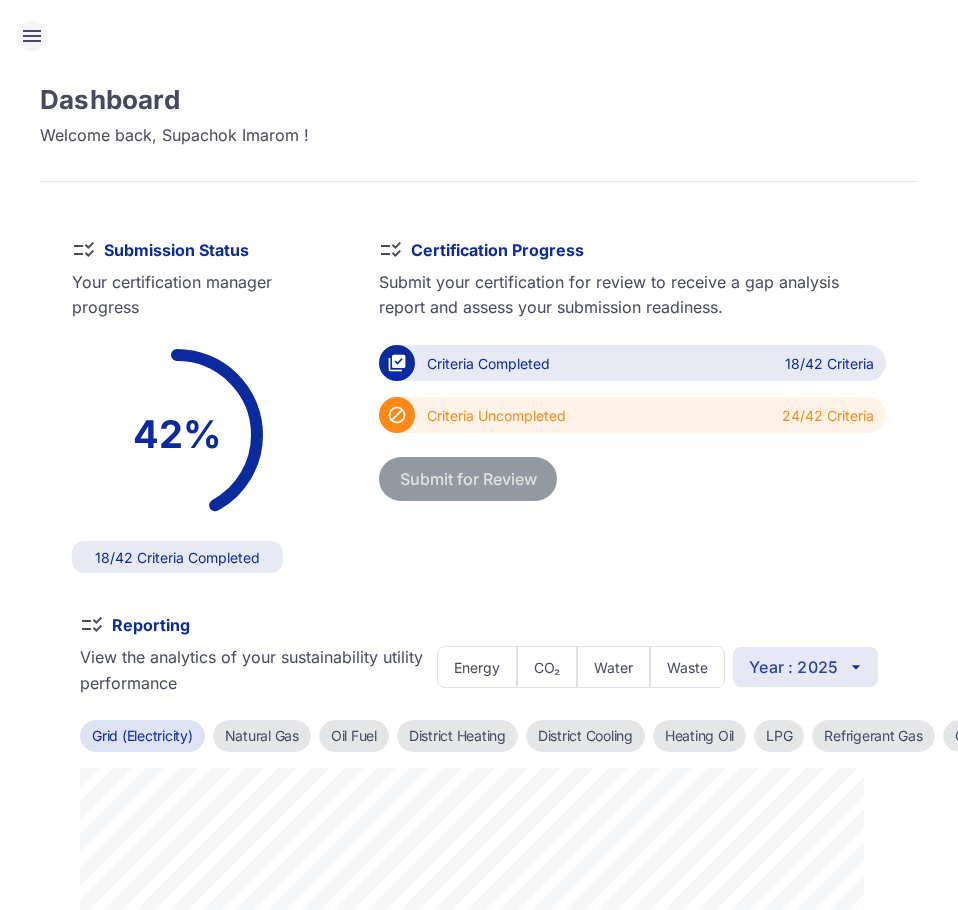 click on "menu" at bounding box center [32, 36] 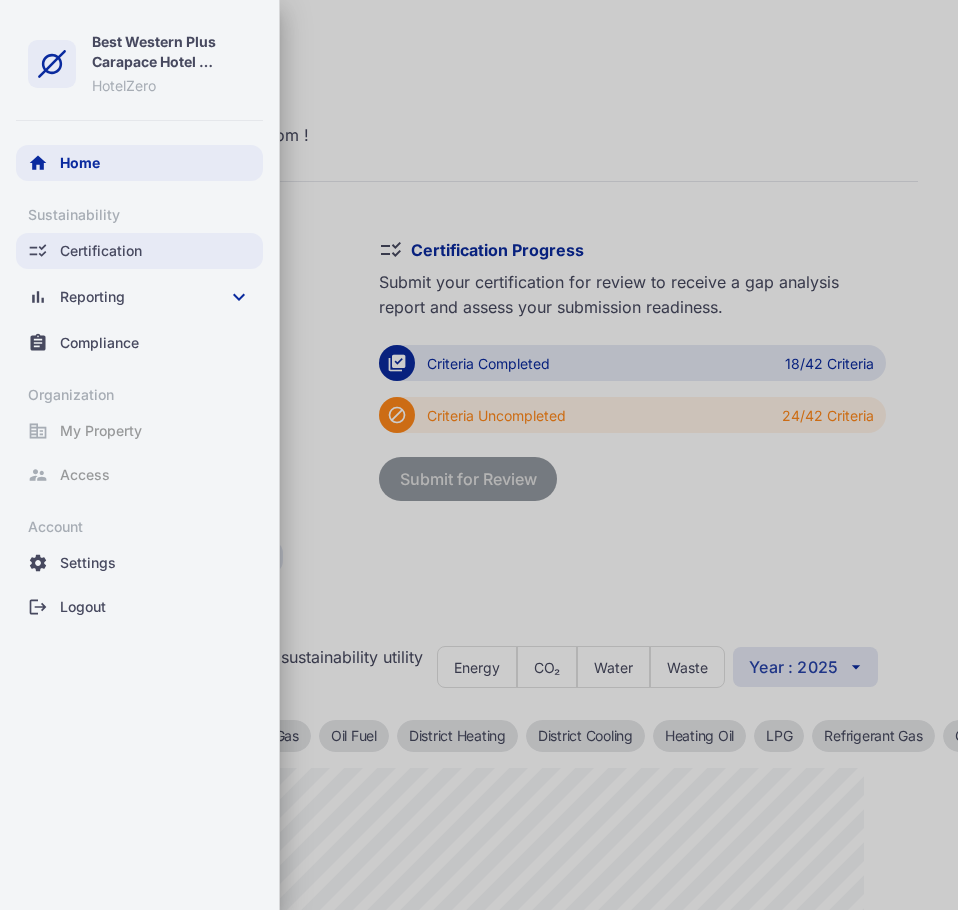 click on "checklist_rtl Certification" at bounding box center (139, 251) 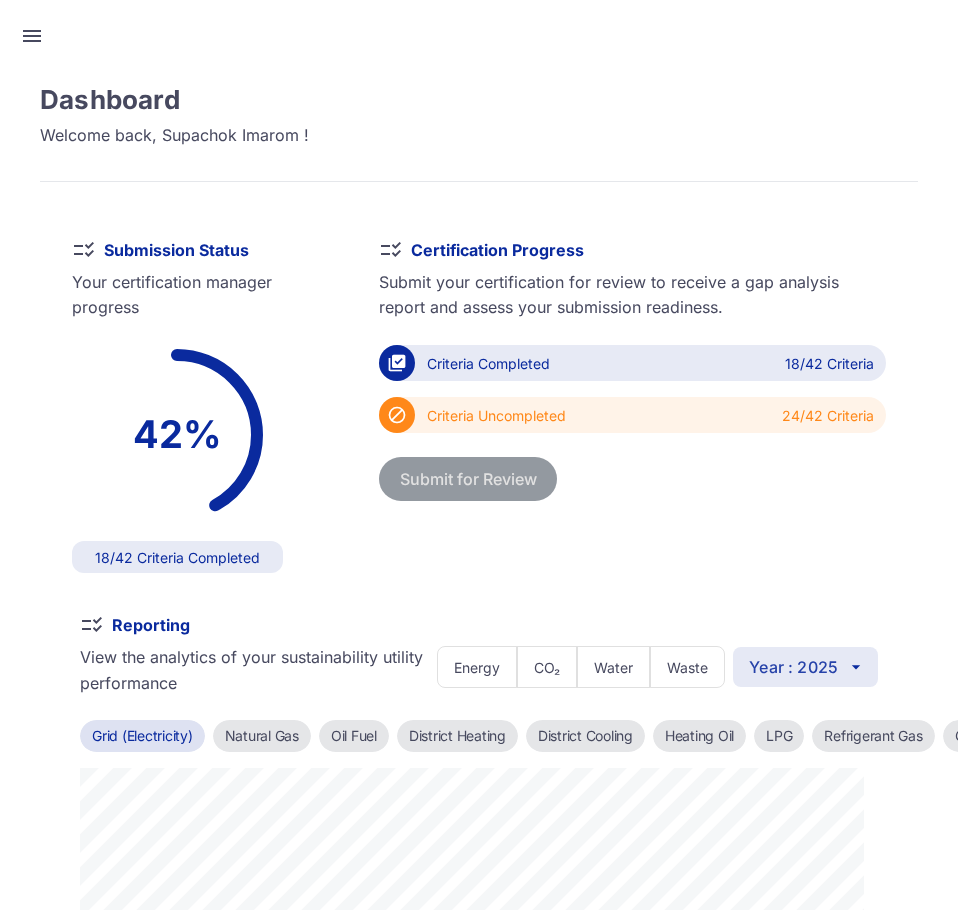 scroll, scrollTop: 0, scrollLeft: 0, axis: both 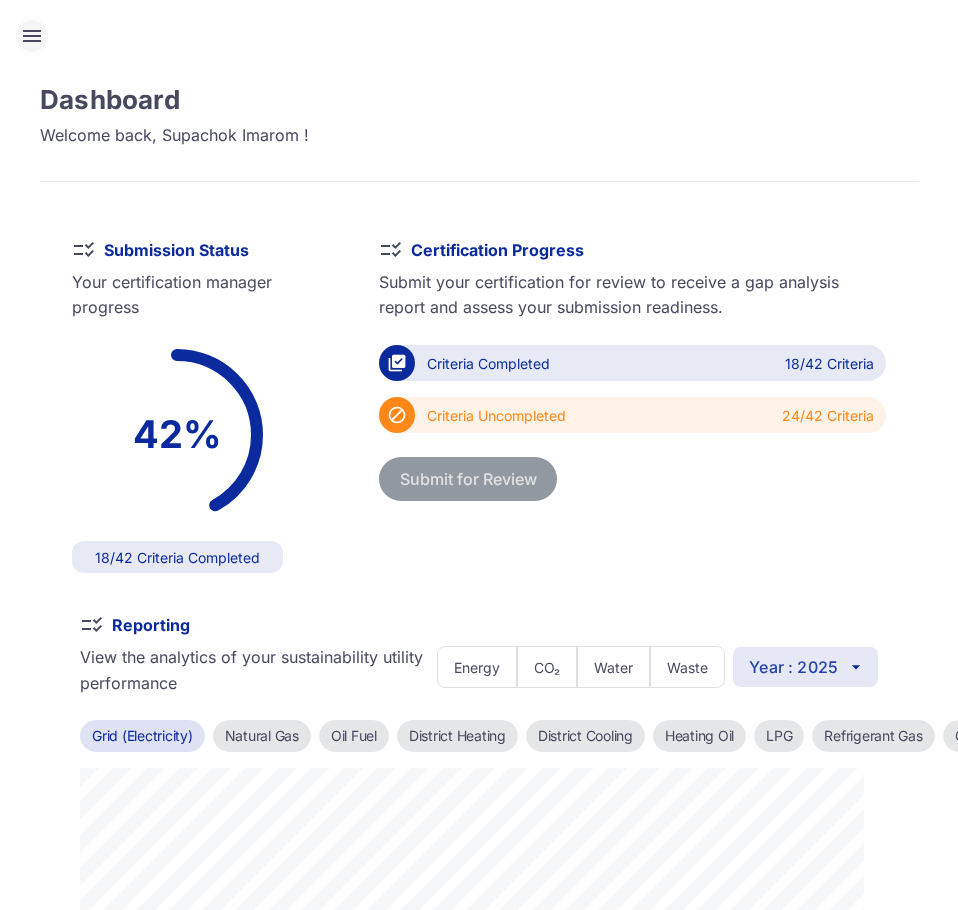 click on "menu" at bounding box center (32, 36) 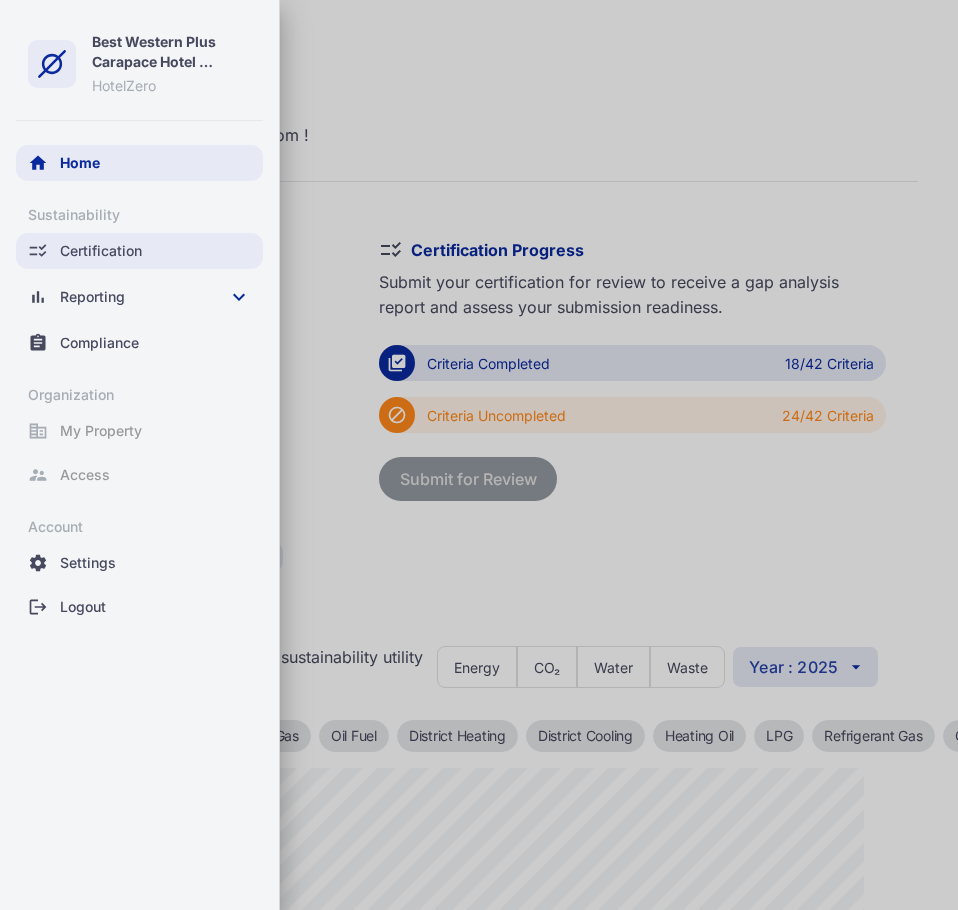 click on "checklist_rtl Certification" at bounding box center [139, 251] 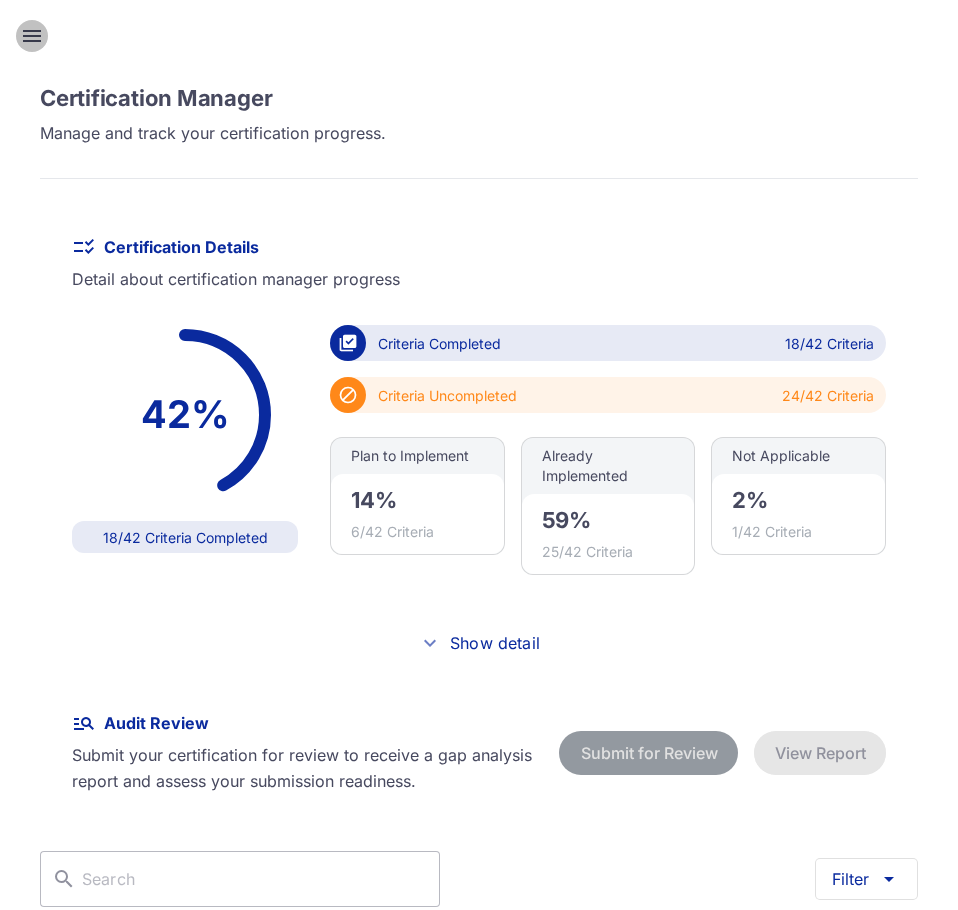 click on "menu" at bounding box center [32, 36] 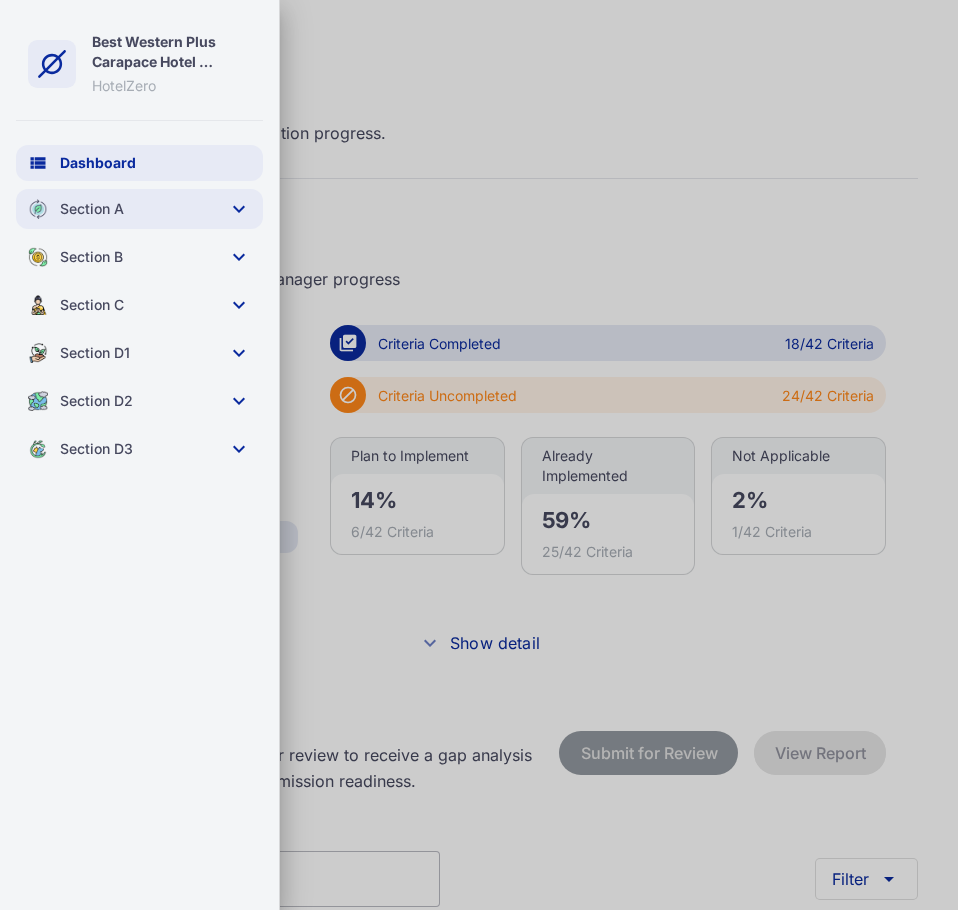 click on "Section A keyboard_arrow_down" at bounding box center [139, 209] 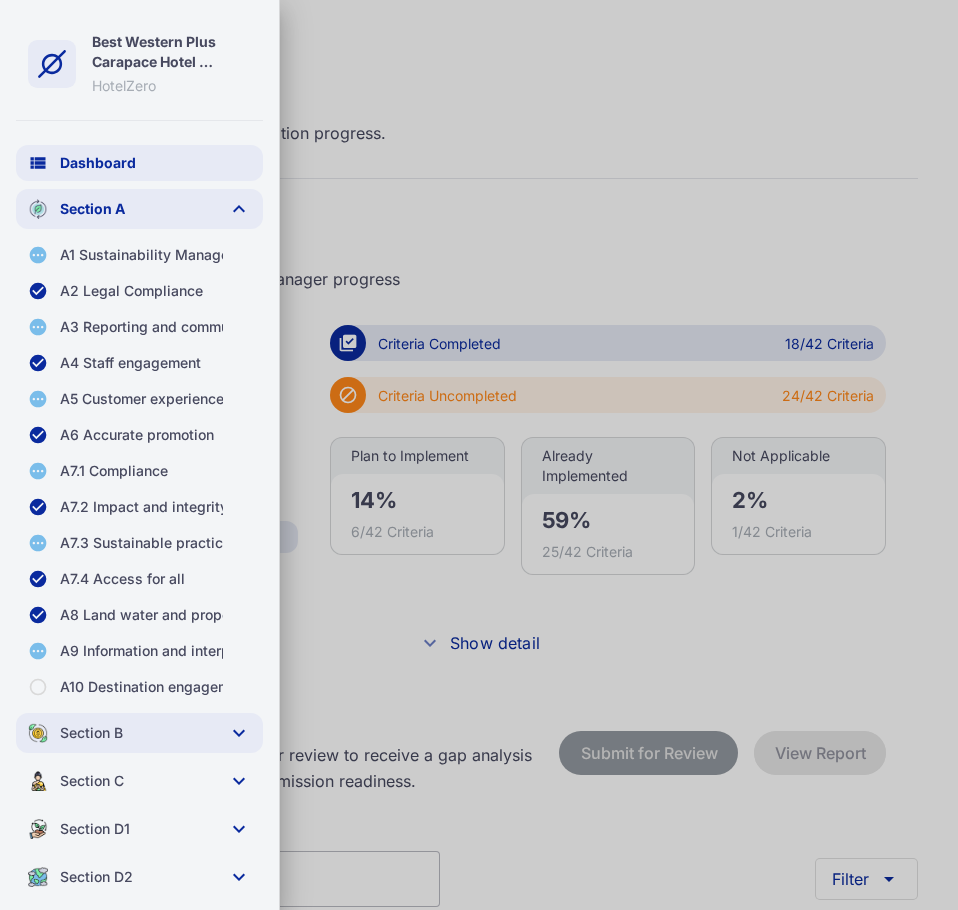 click on "Section B keyboard_arrow_down" at bounding box center (139, 733) 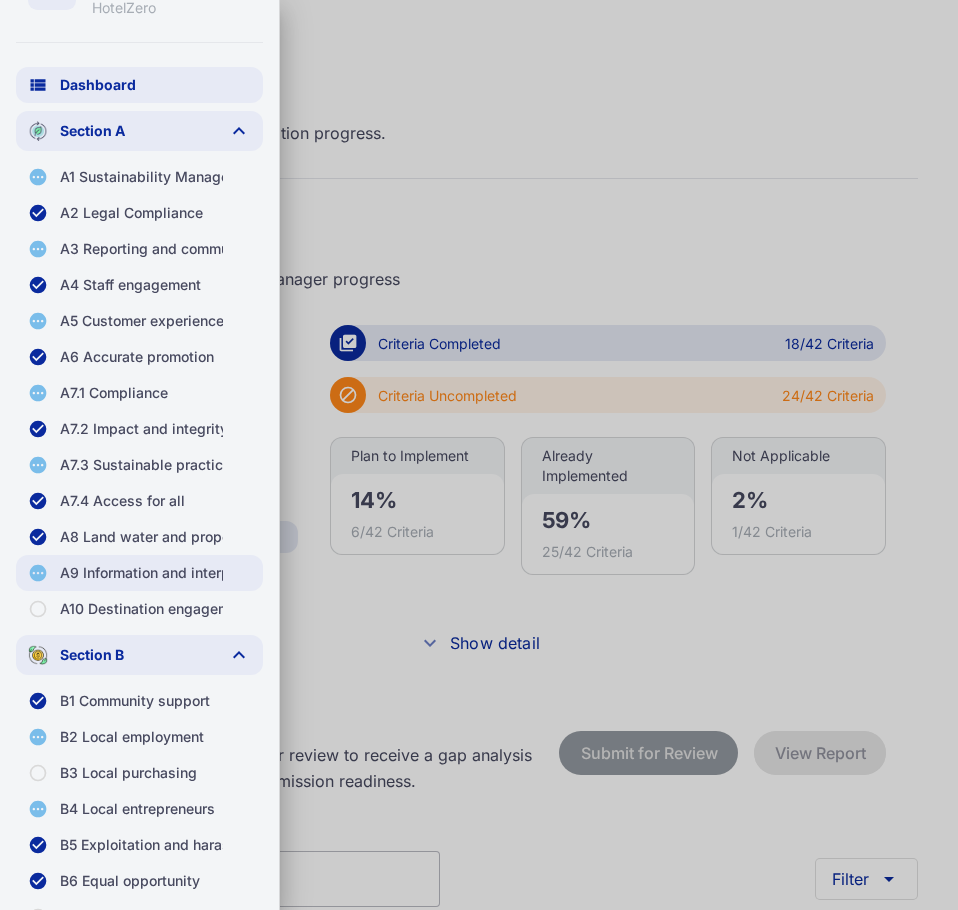 scroll, scrollTop: 200, scrollLeft: 0, axis: vertical 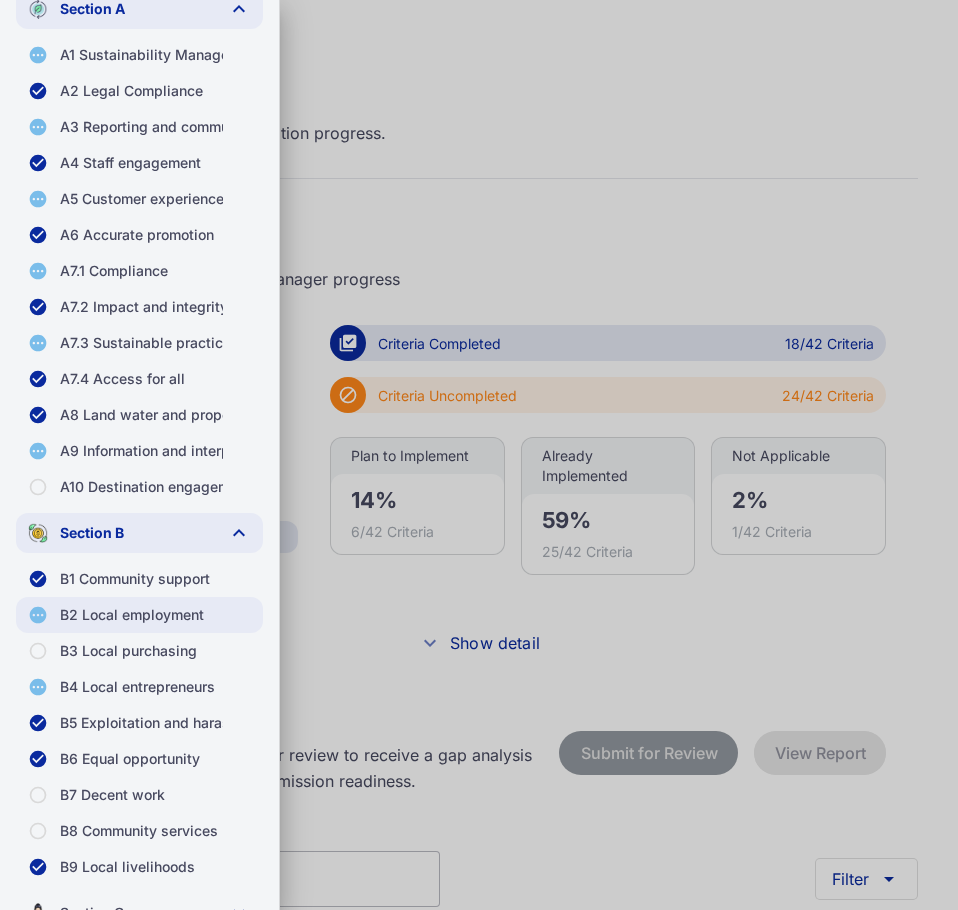 click on "pending B2 Local employment" at bounding box center [139, 615] 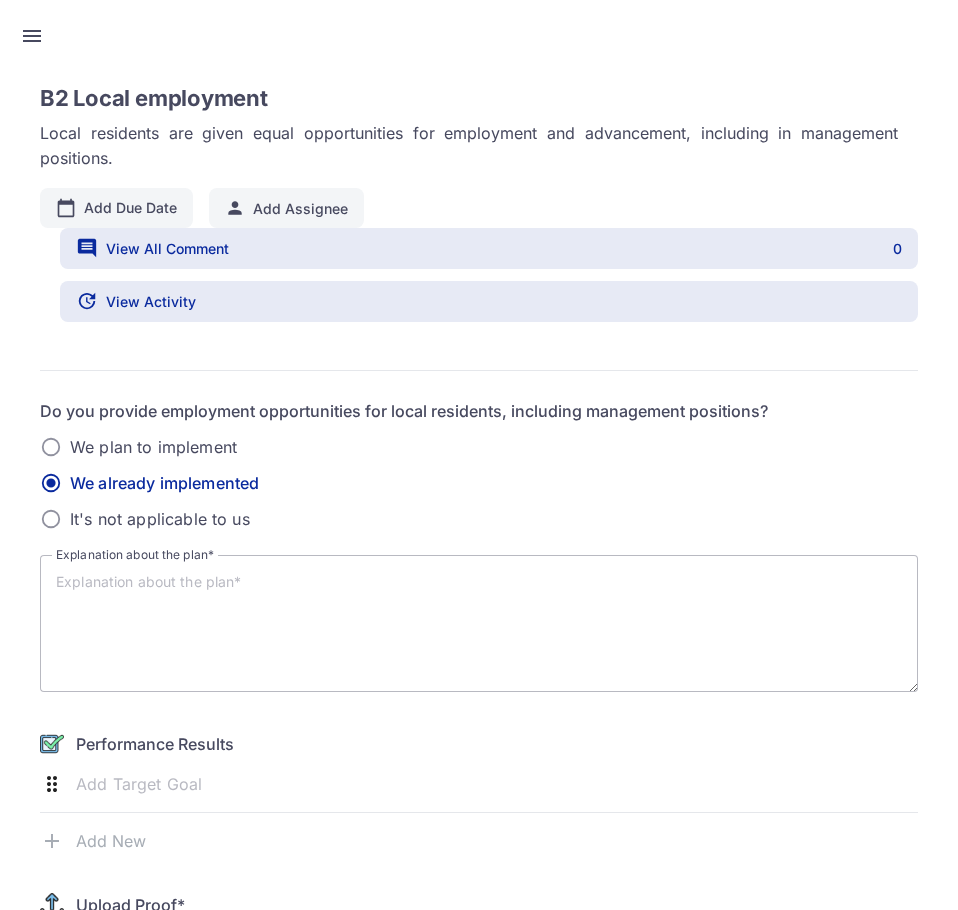 type 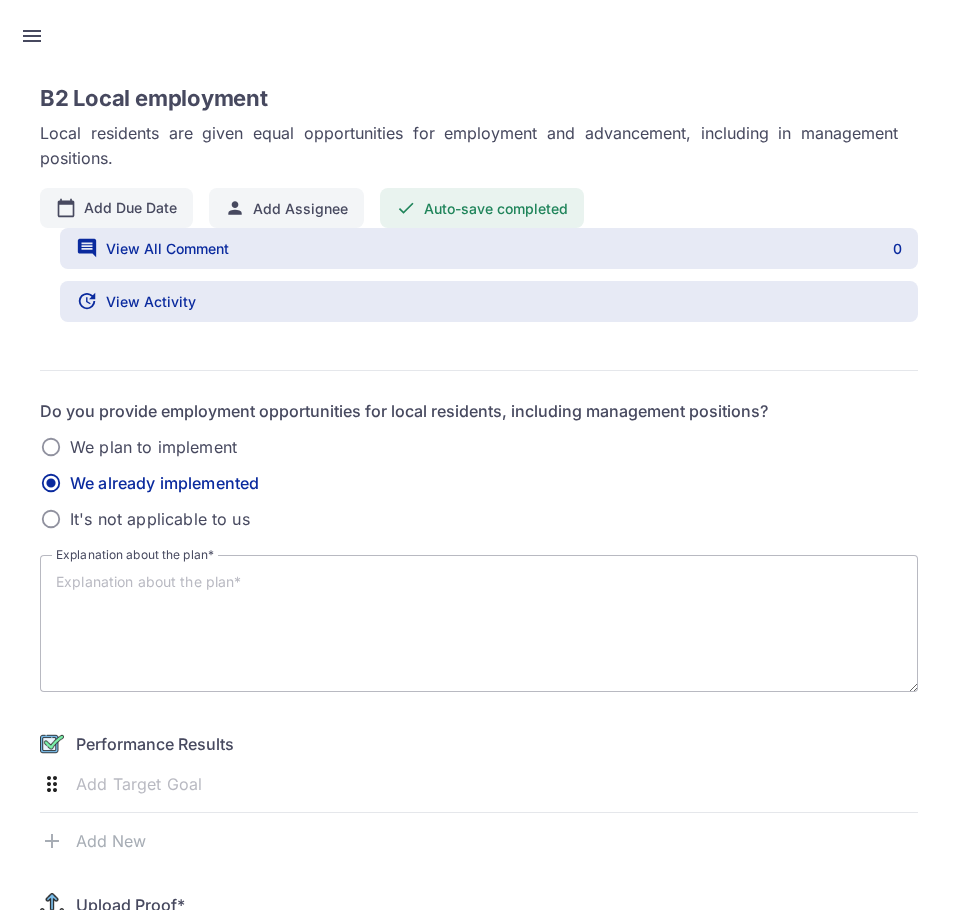 click on "radio_button_checked We already implemented" at bounding box center [353, 483] 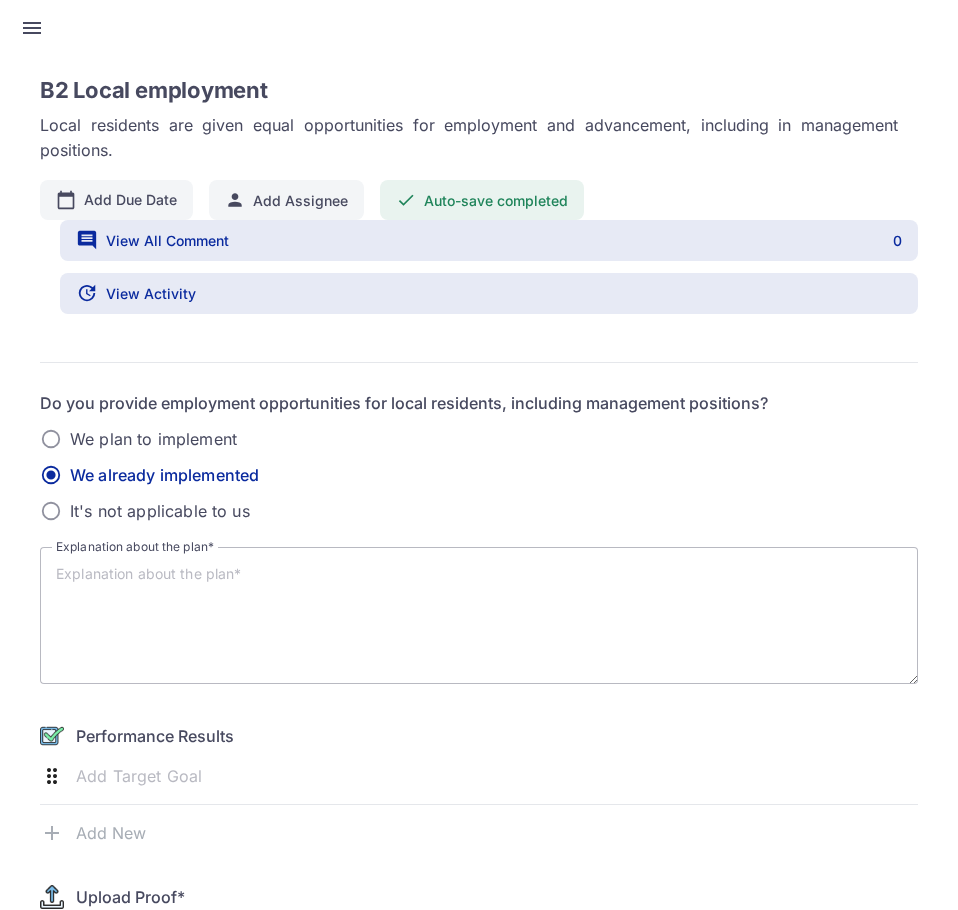 scroll, scrollTop: 0, scrollLeft: 0, axis: both 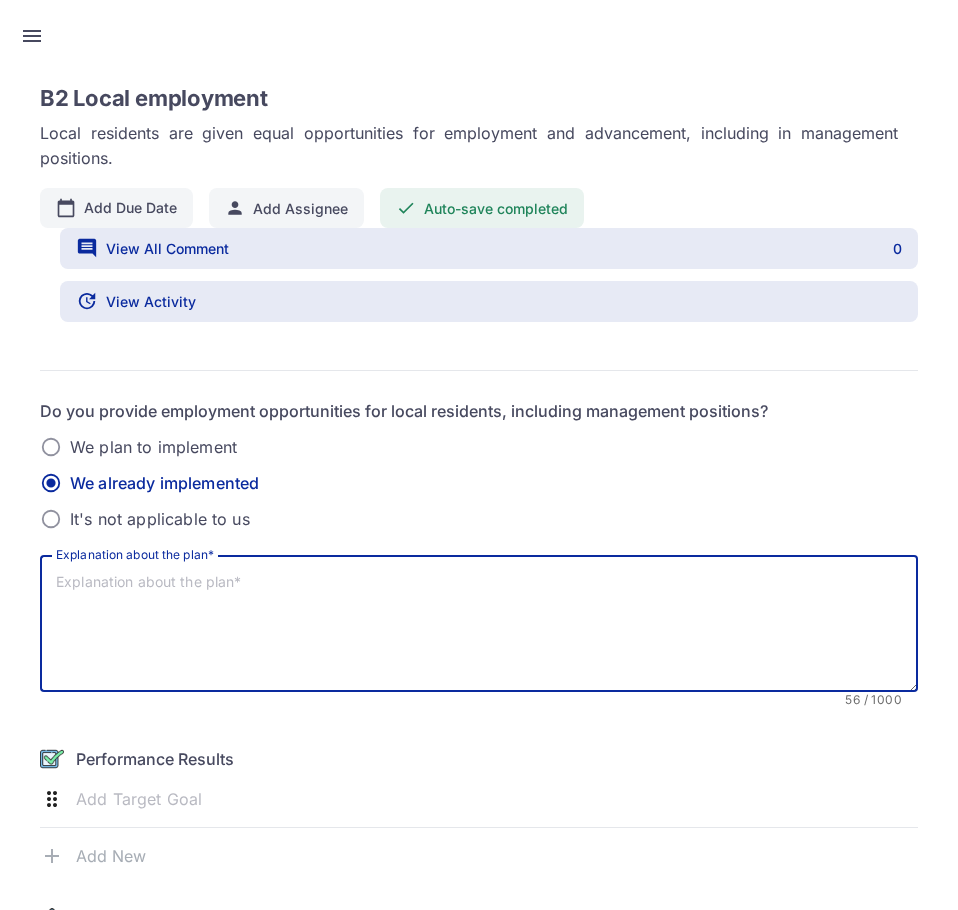 drag, startPoint x: 540, startPoint y: 588, endPoint x: 177, endPoint y: 605, distance: 363.39786 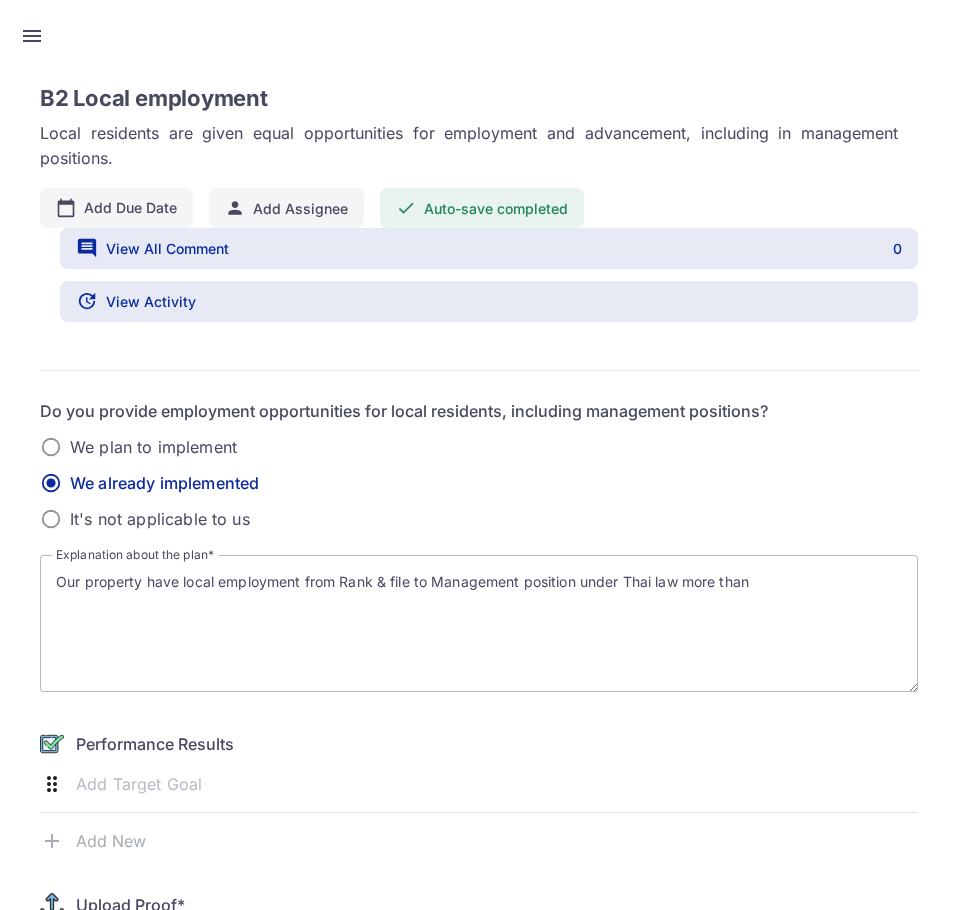 click on "Our property have local employment from Rank & file to Management position under Thai law more than" 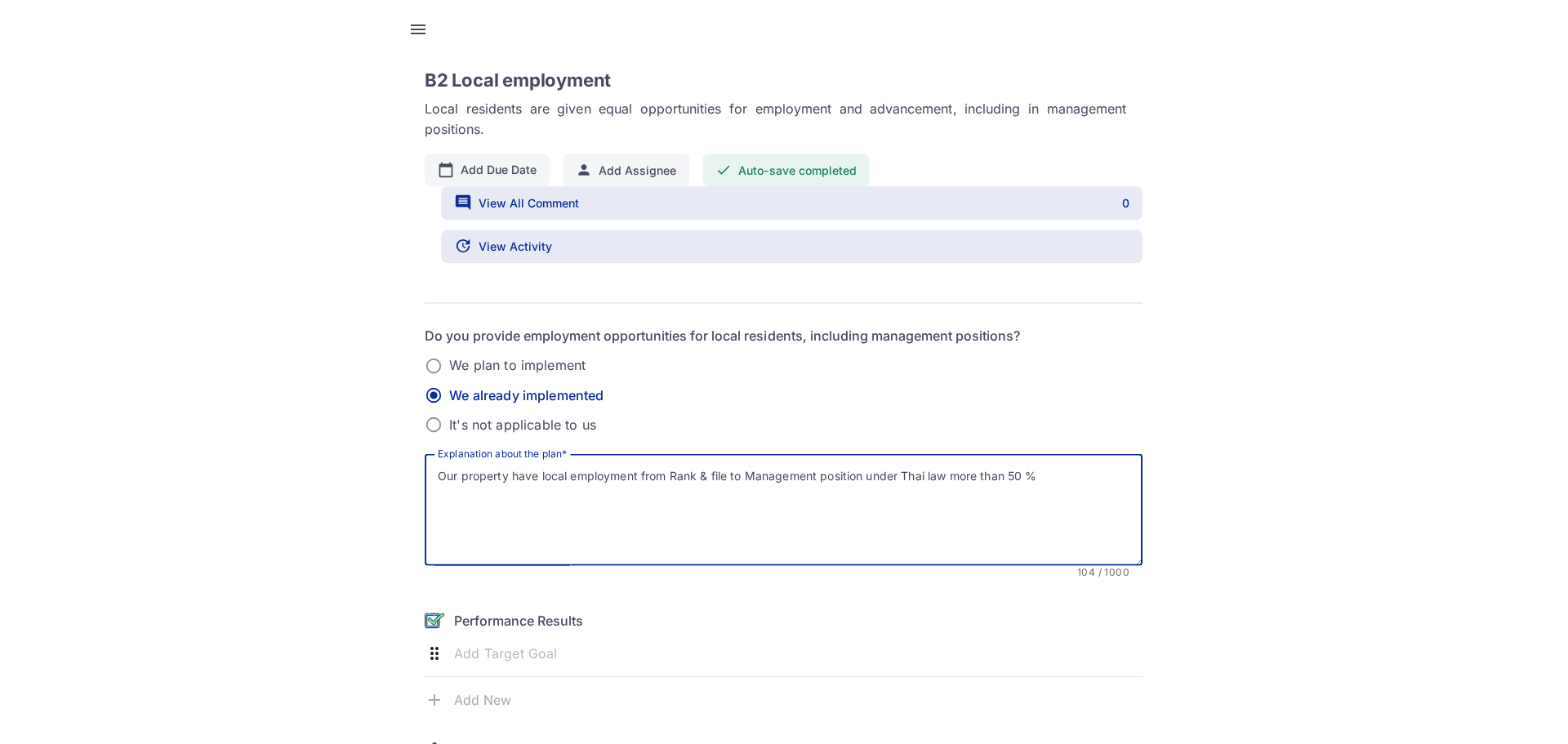 scroll, scrollTop: 245, scrollLeft: 0, axis: vertical 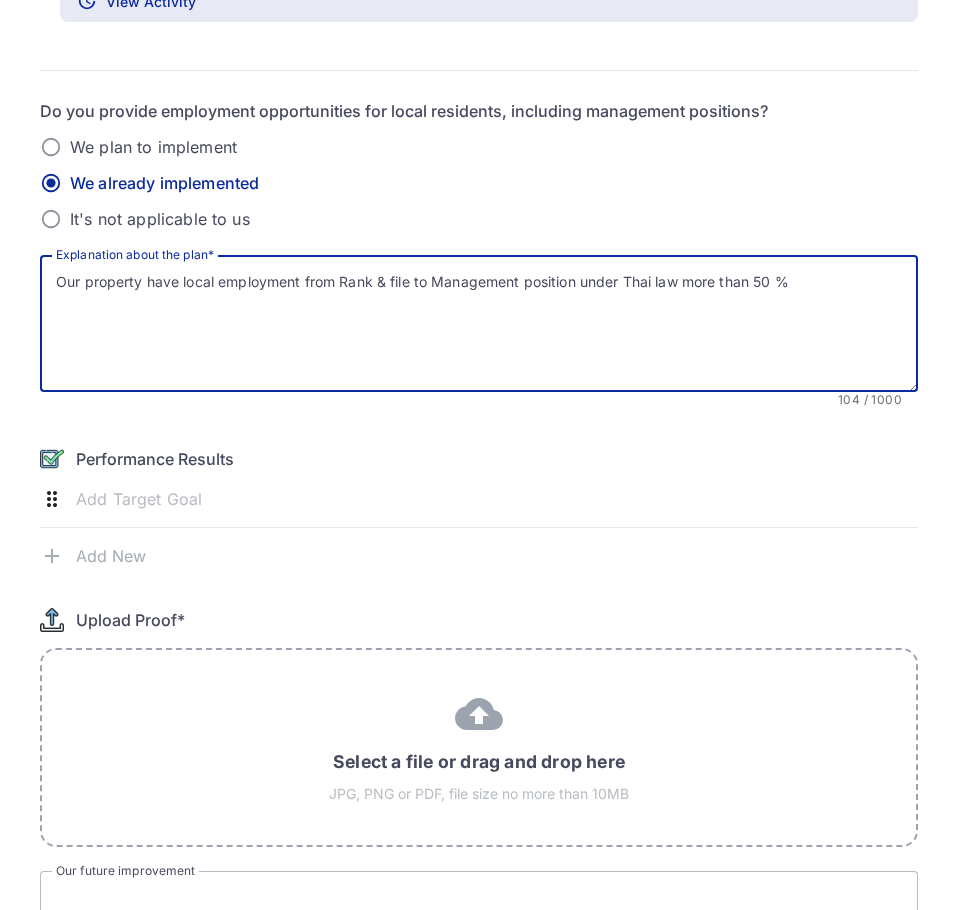 type on "Our property have local employment from Rank & file to Management position under Thai law more than 50 %" 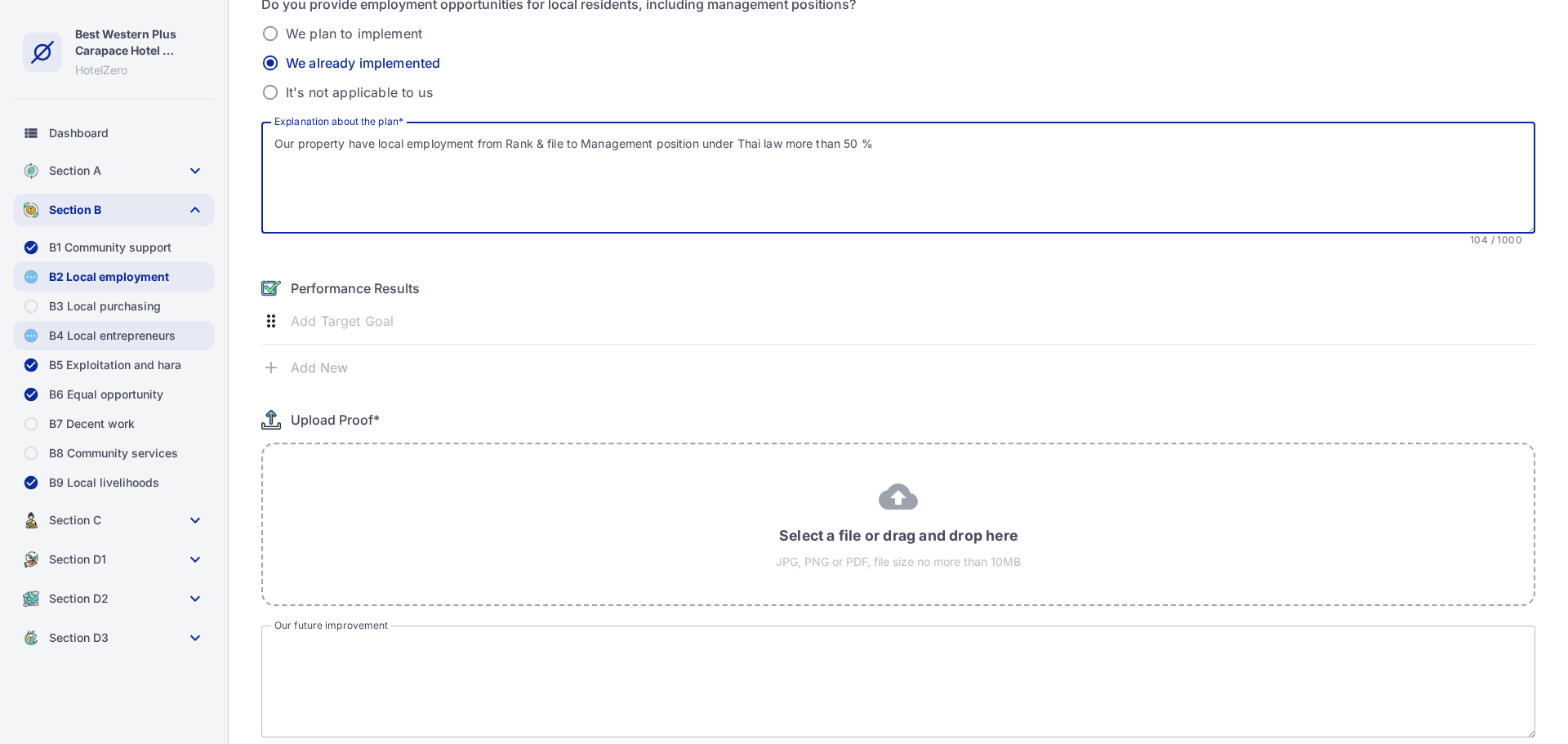 click on "pending B4 Local entrepreneurs" at bounding box center [114, 336] 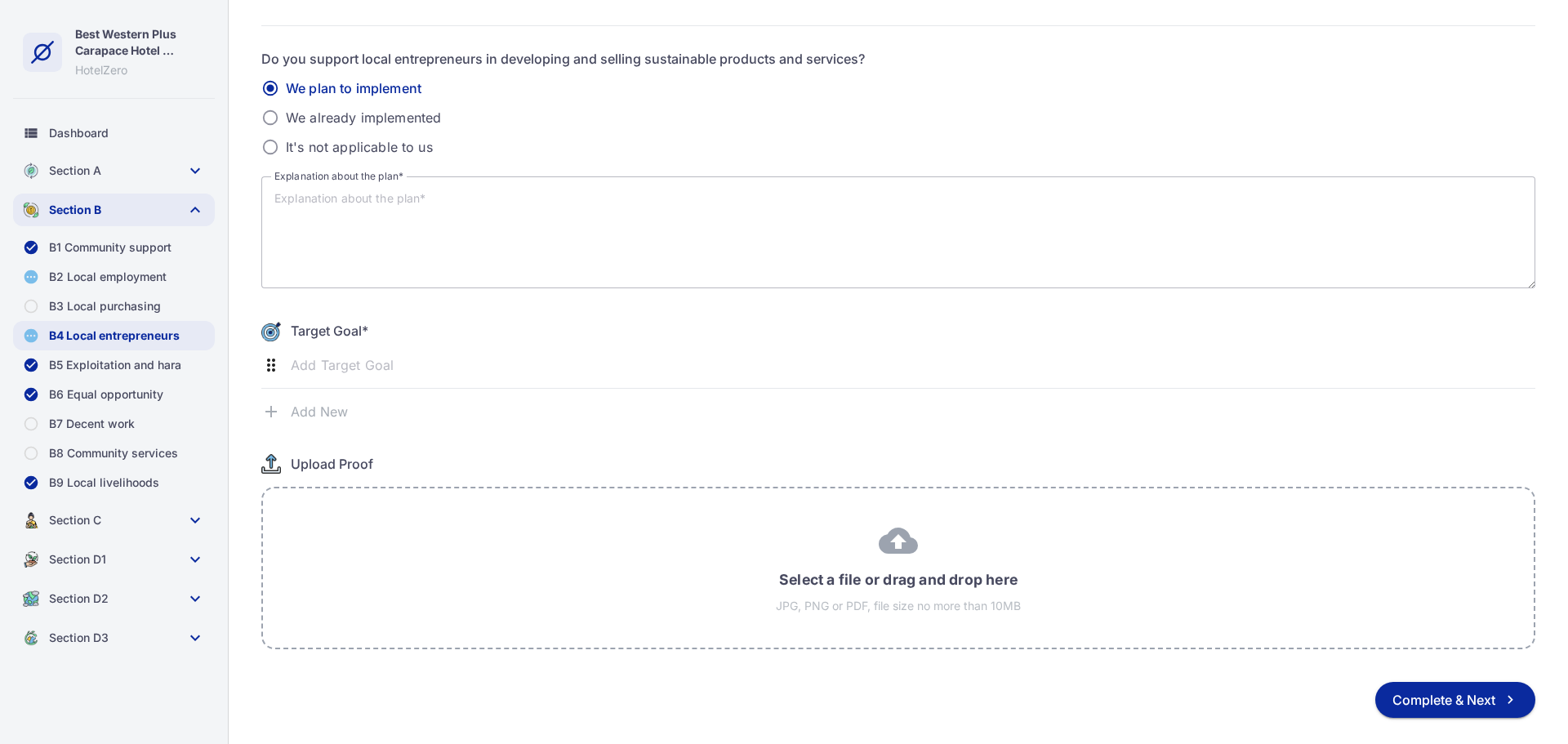 scroll, scrollTop: 0, scrollLeft: 0, axis: both 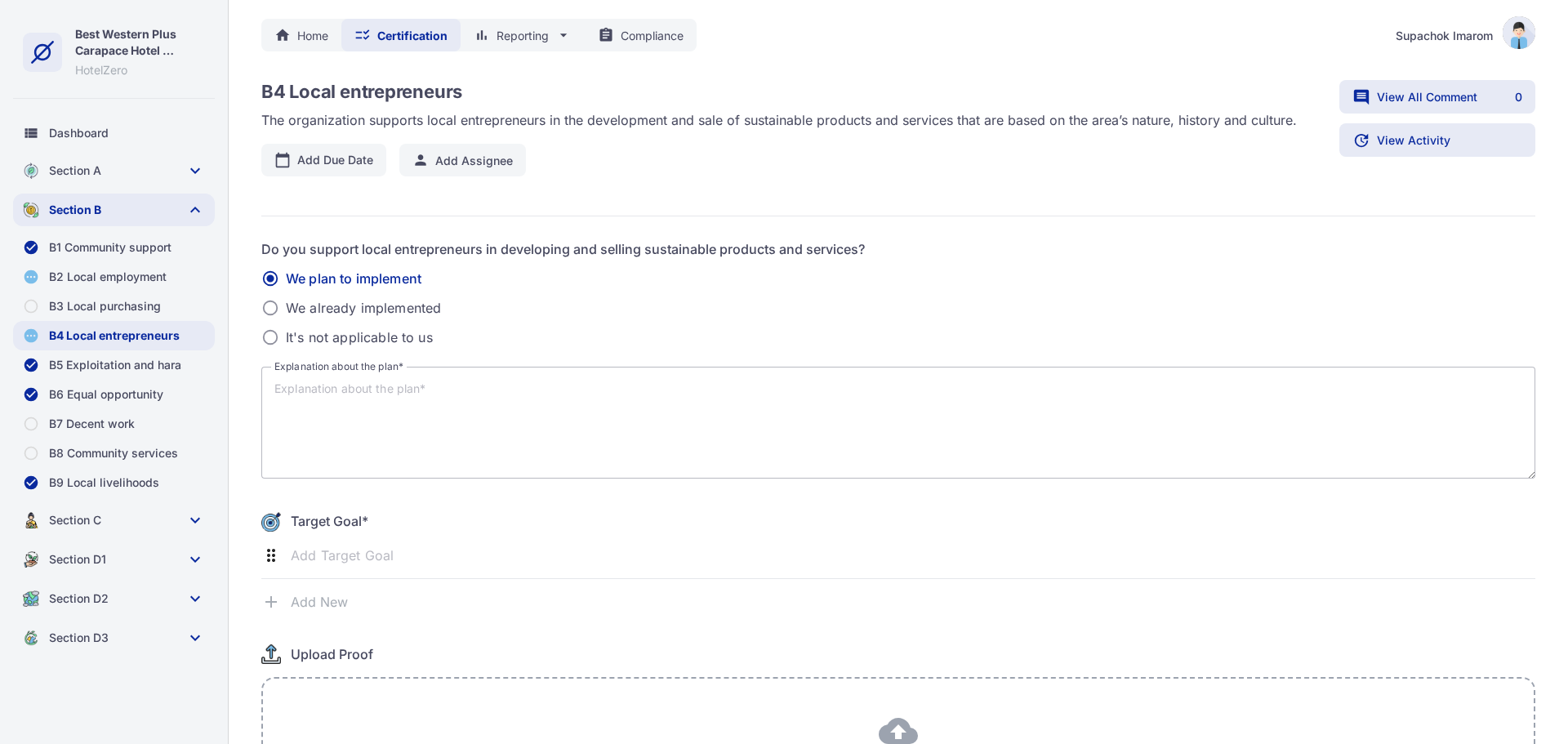 type 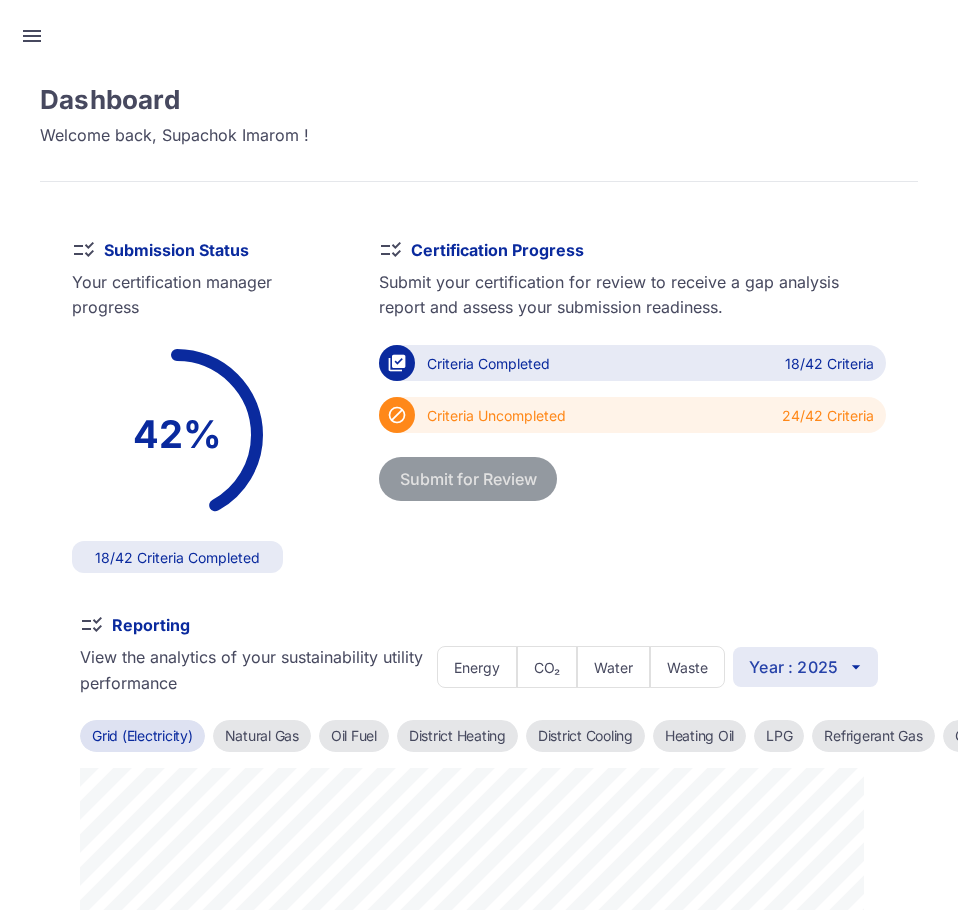 scroll, scrollTop: 0, scrollLeft: 0, axis: both 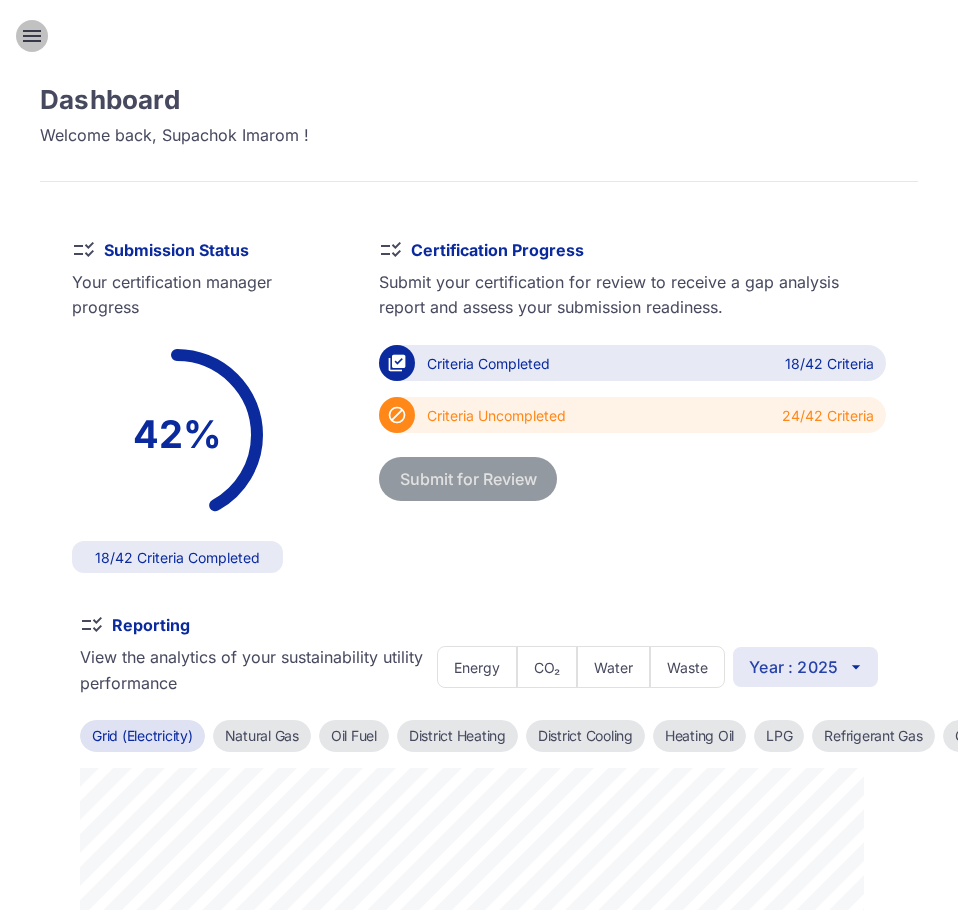 click on "menu" at bounding box center [32, 36] 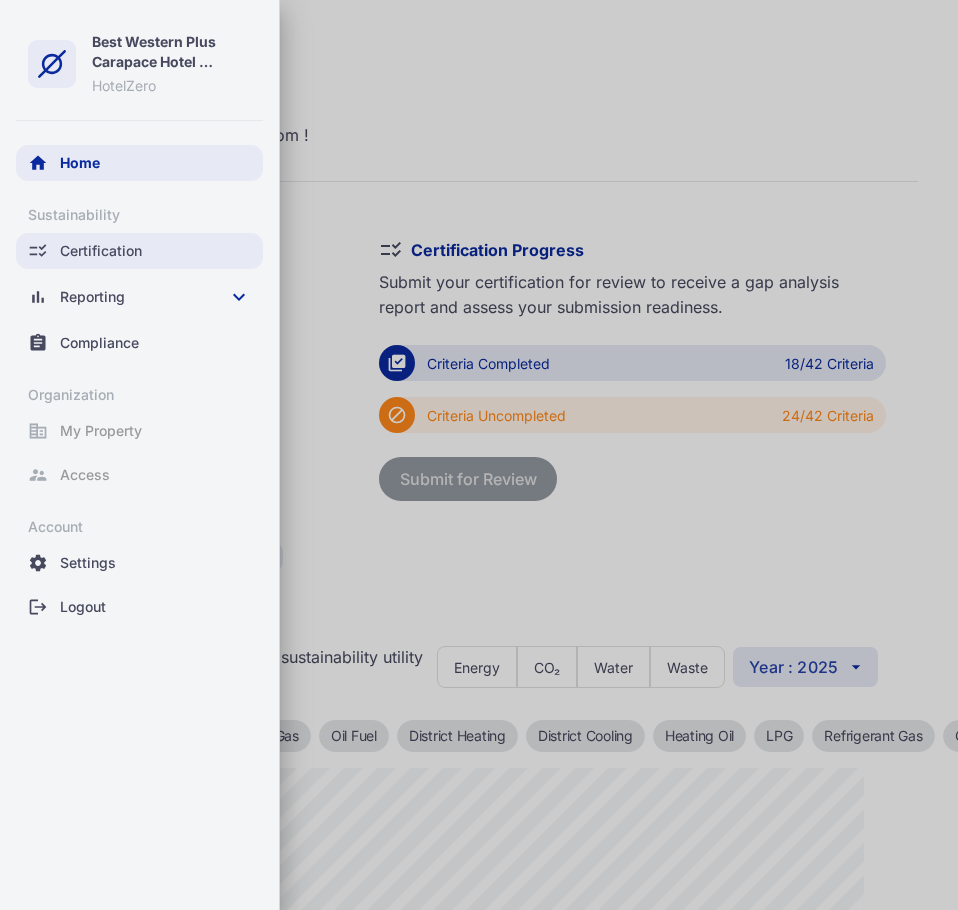click on "checklist_rtl Certification" at bounding box center (139, 251) 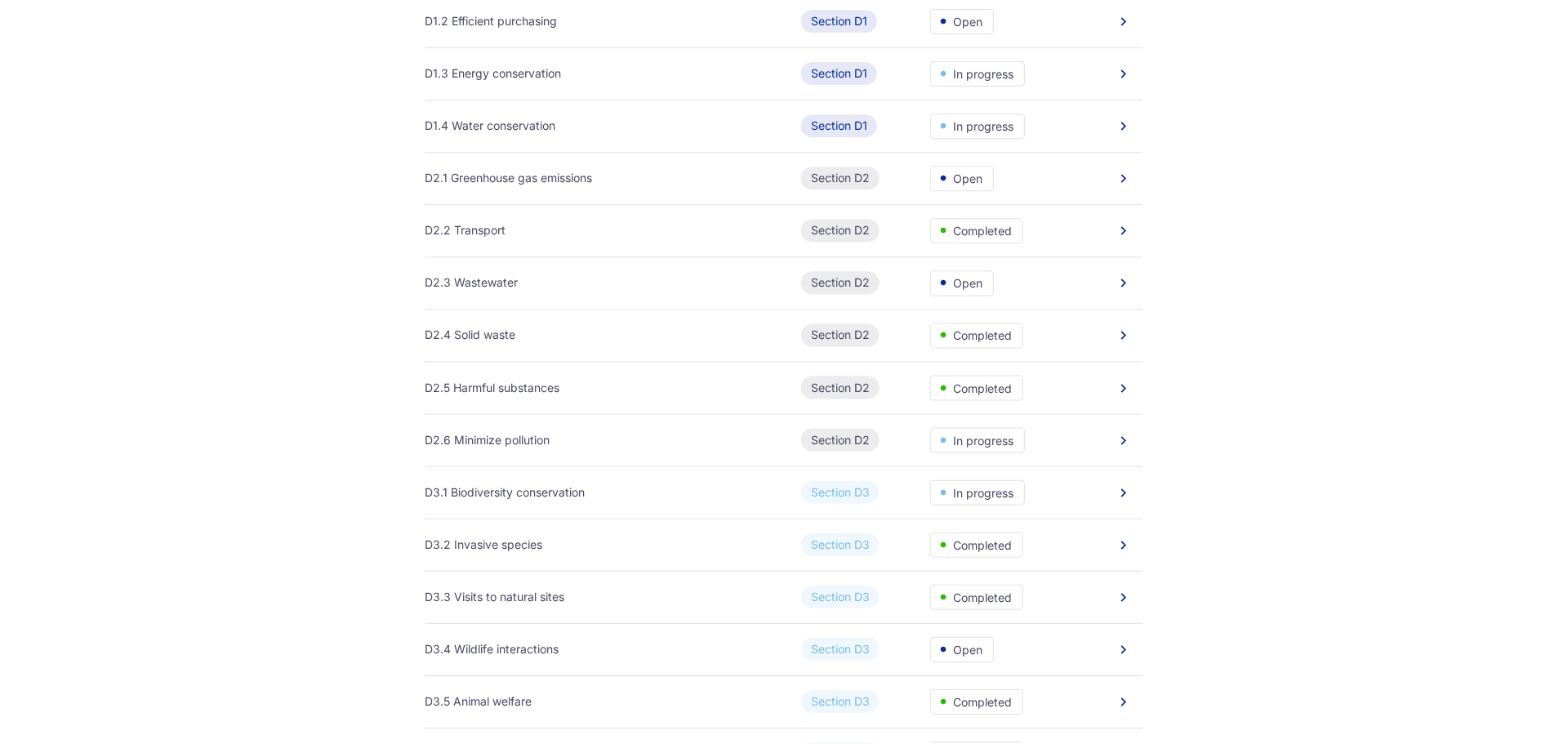 scroll, scrollTop: 2232, scrollLeft: 0, axis: vertical 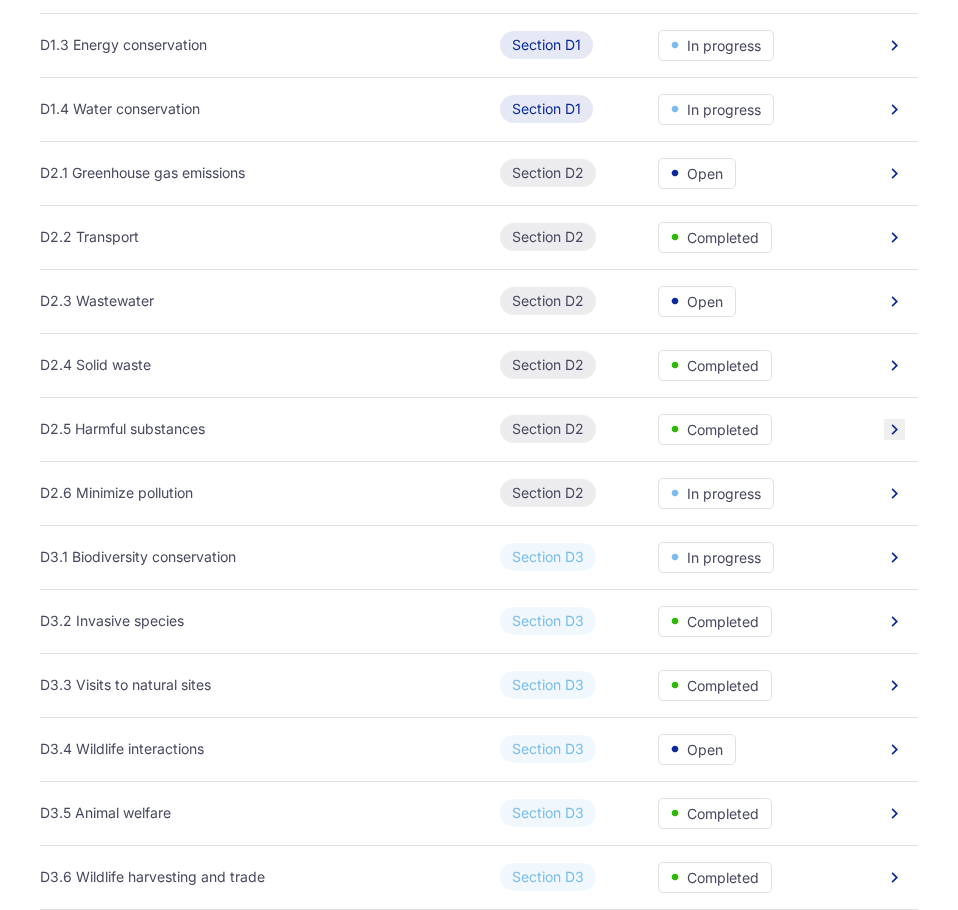 click on "keyboard_arrow_right" at bounding box center (894, 429) 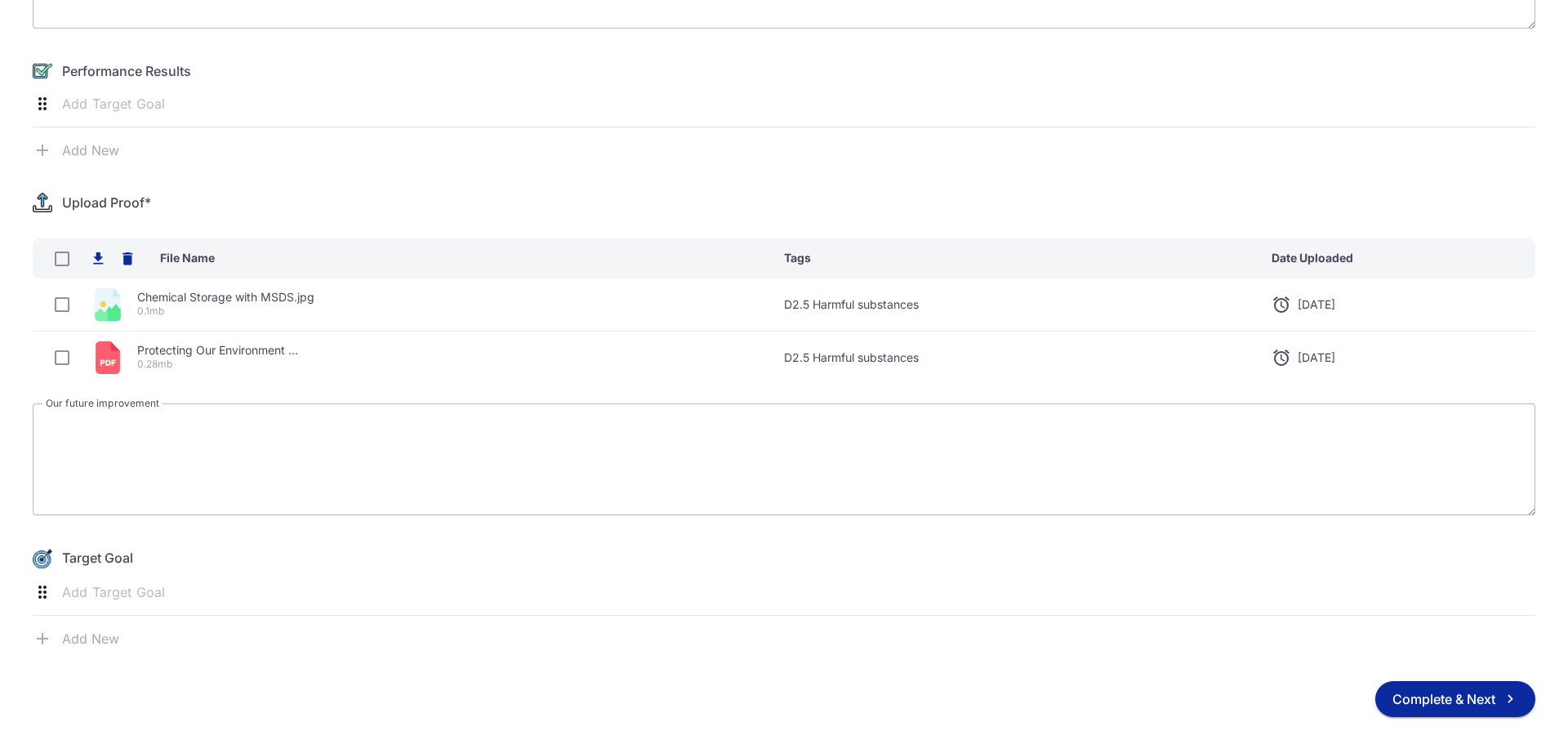 scroll, scrollTop: 0, scrollLeft: 0, axis: both 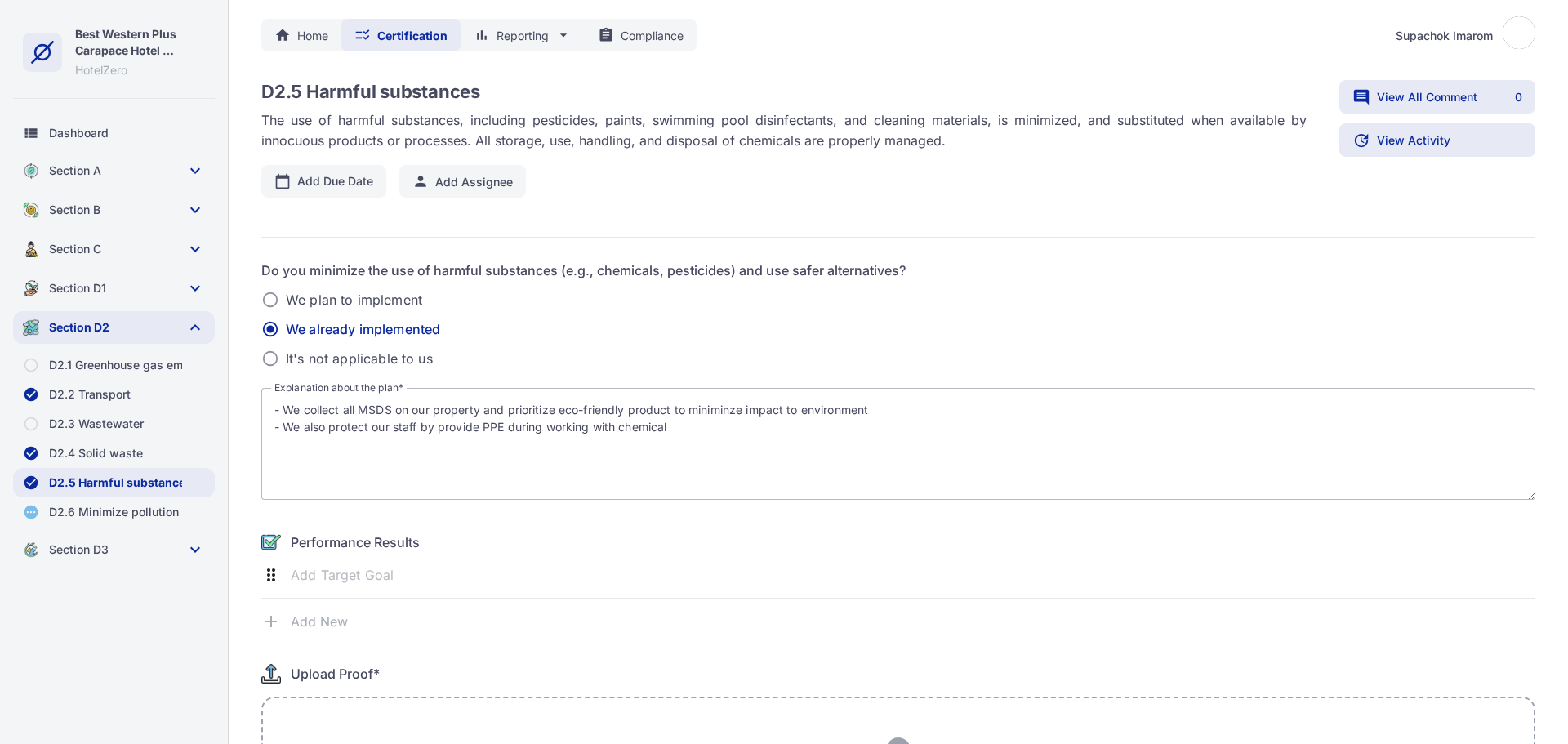 type 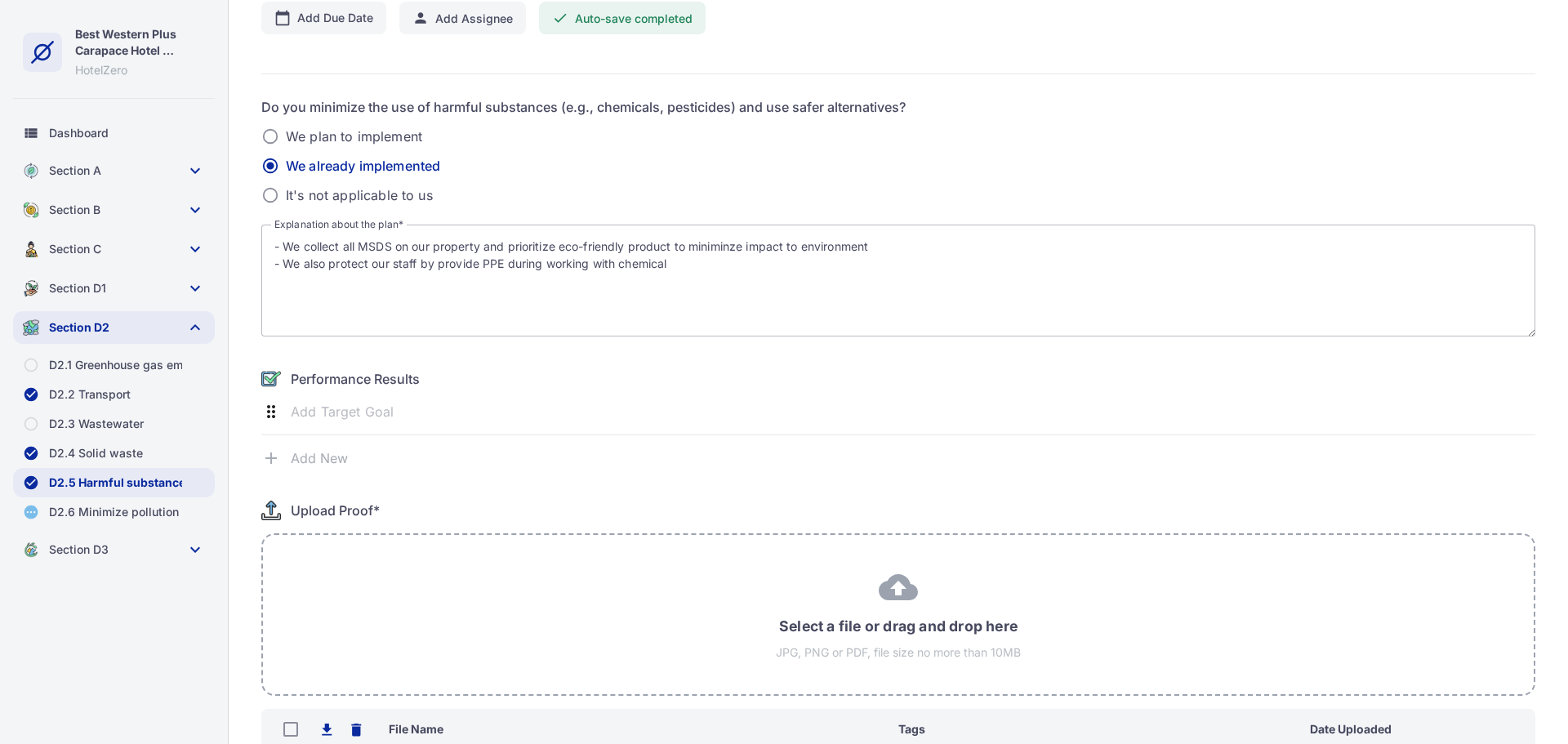 scroll, scrollTop: 408, scrollLeft: 0, axis: vertical 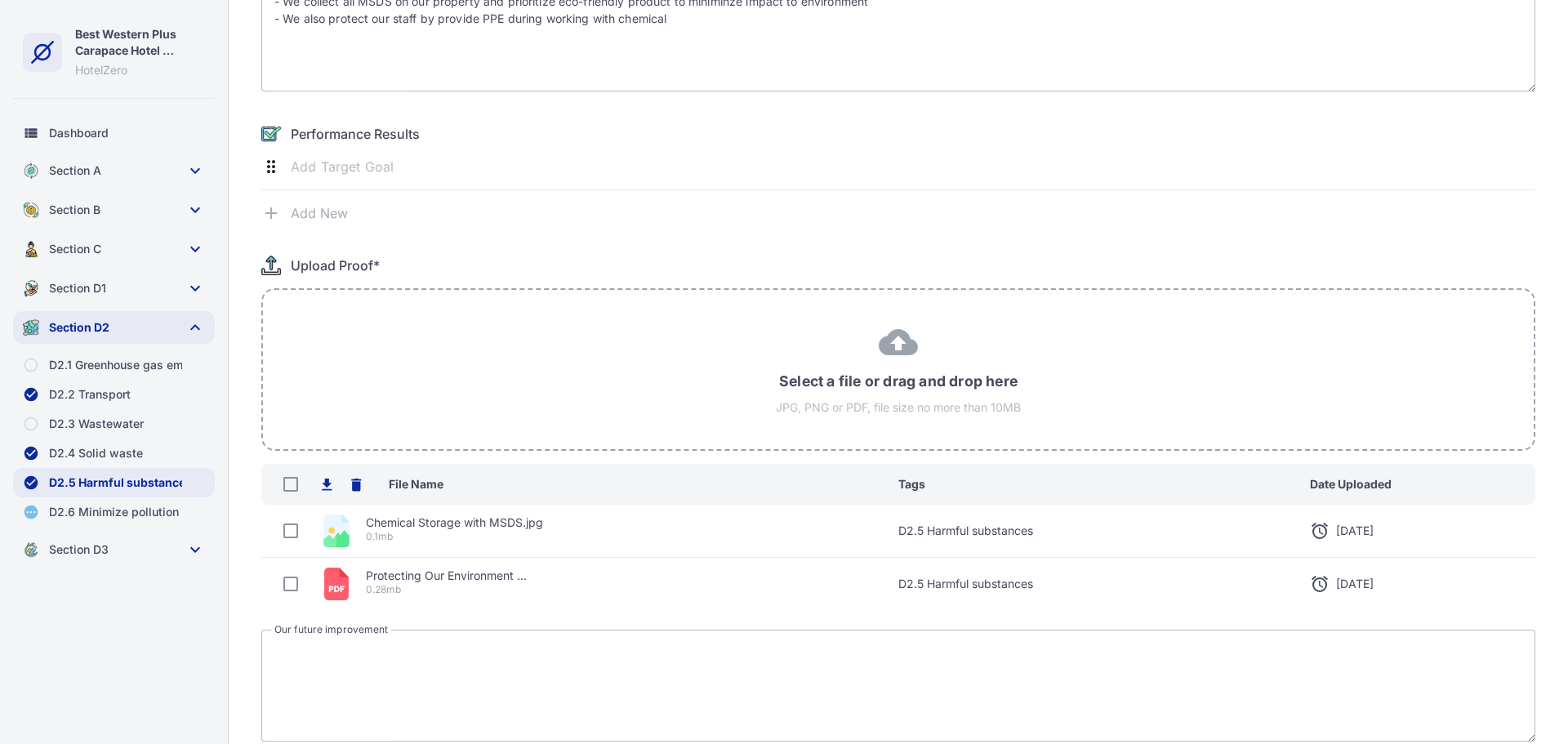 click on "Chemical Storage with MSDS.jpg" 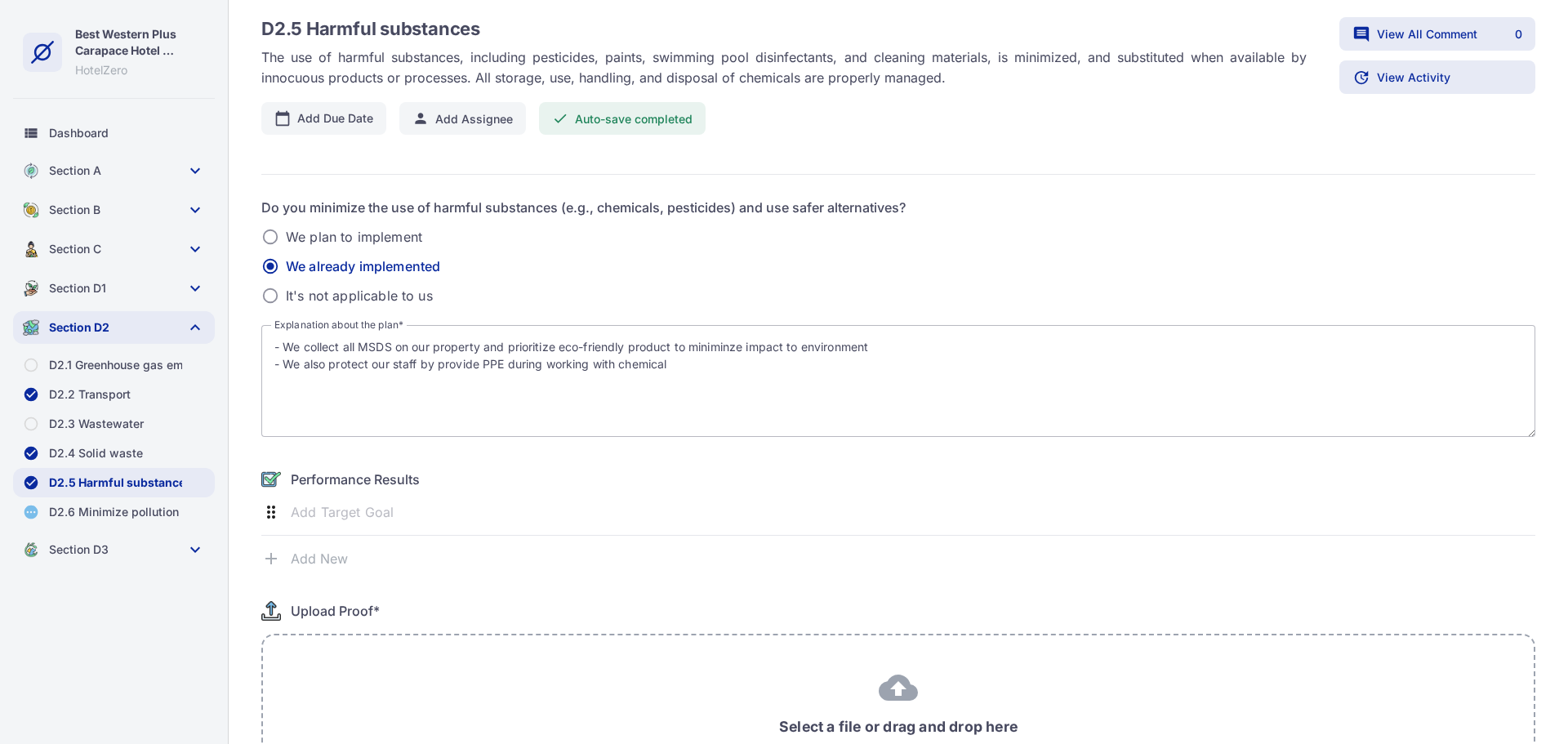 scroll, scrollTop: 61, scrollLeft: 0, axis: vertical 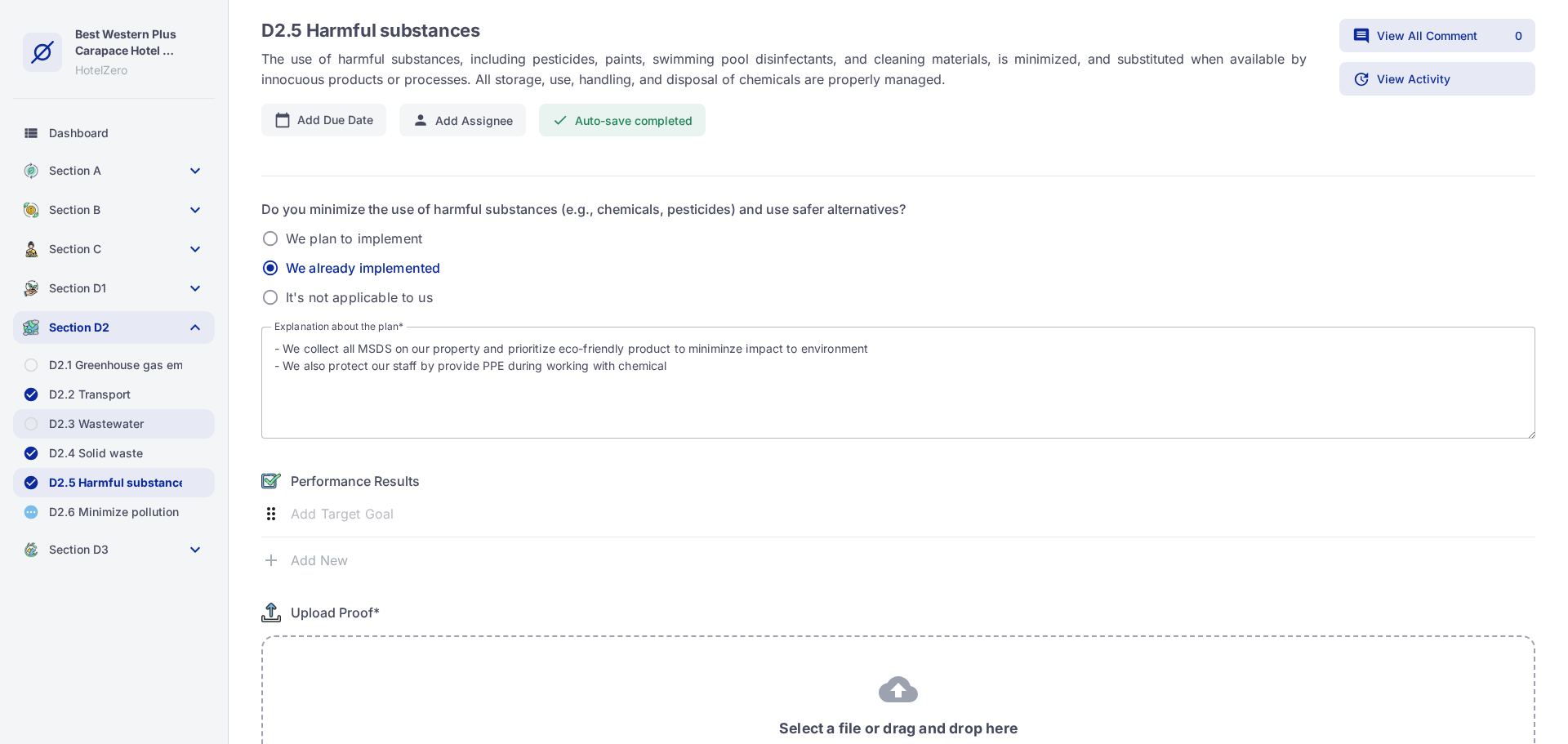 click on "radio_button_unchecked D2.3 Wastewater" at bounding box center [114, 424] 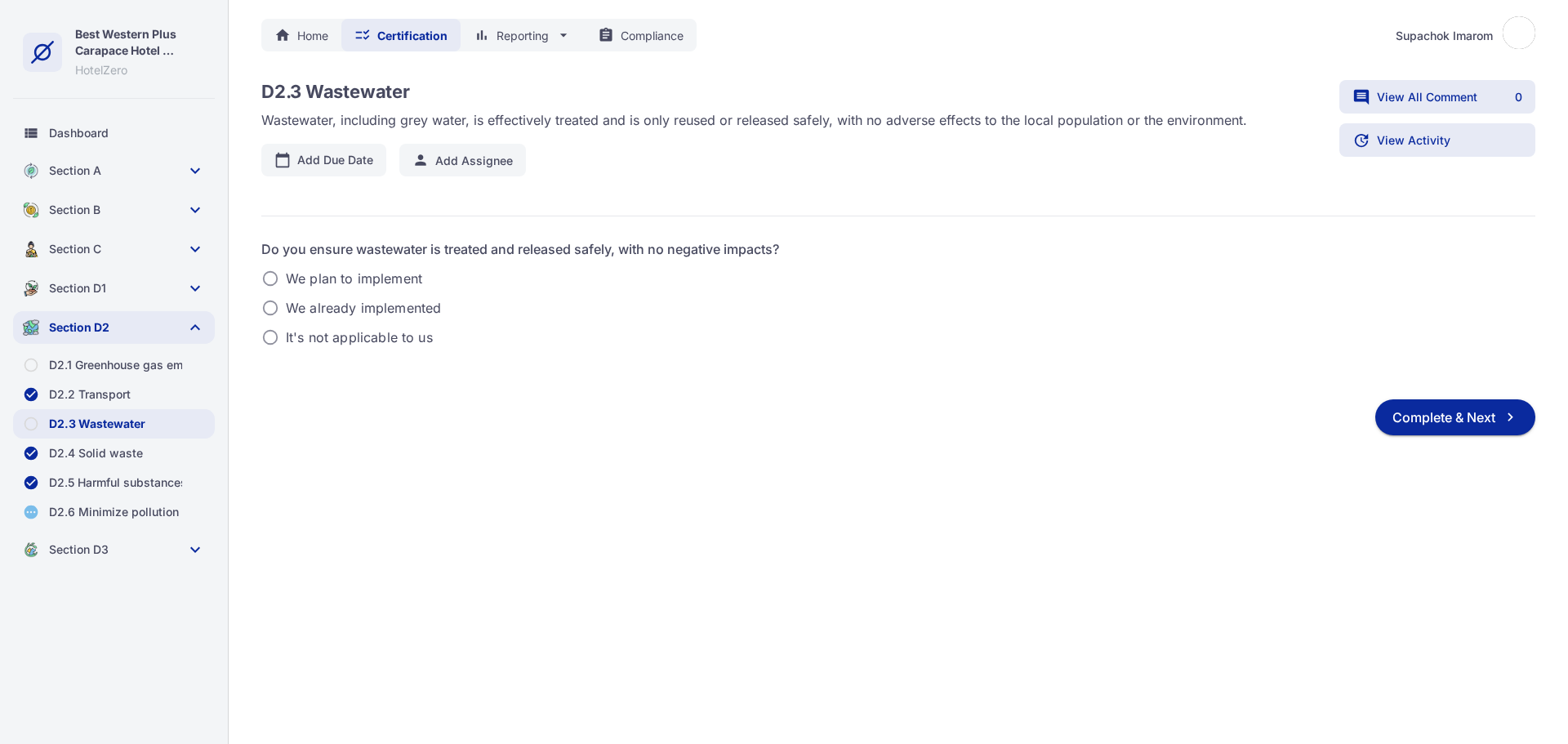 scroll, scrollTop: 0, scrollLeft: 0, axis: both 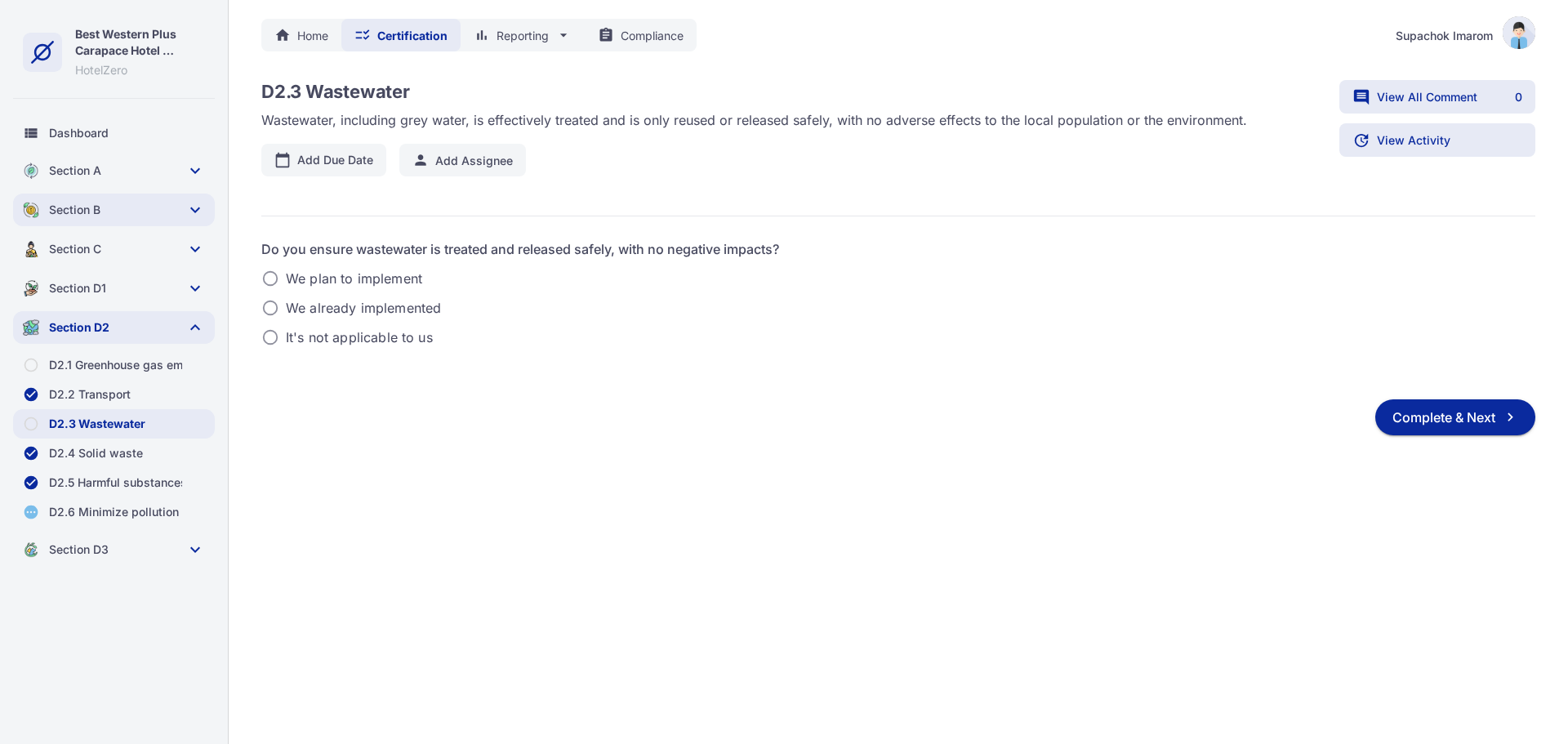 click on "Section B keyboard_arrow_down" at bounding box center [114, 210] 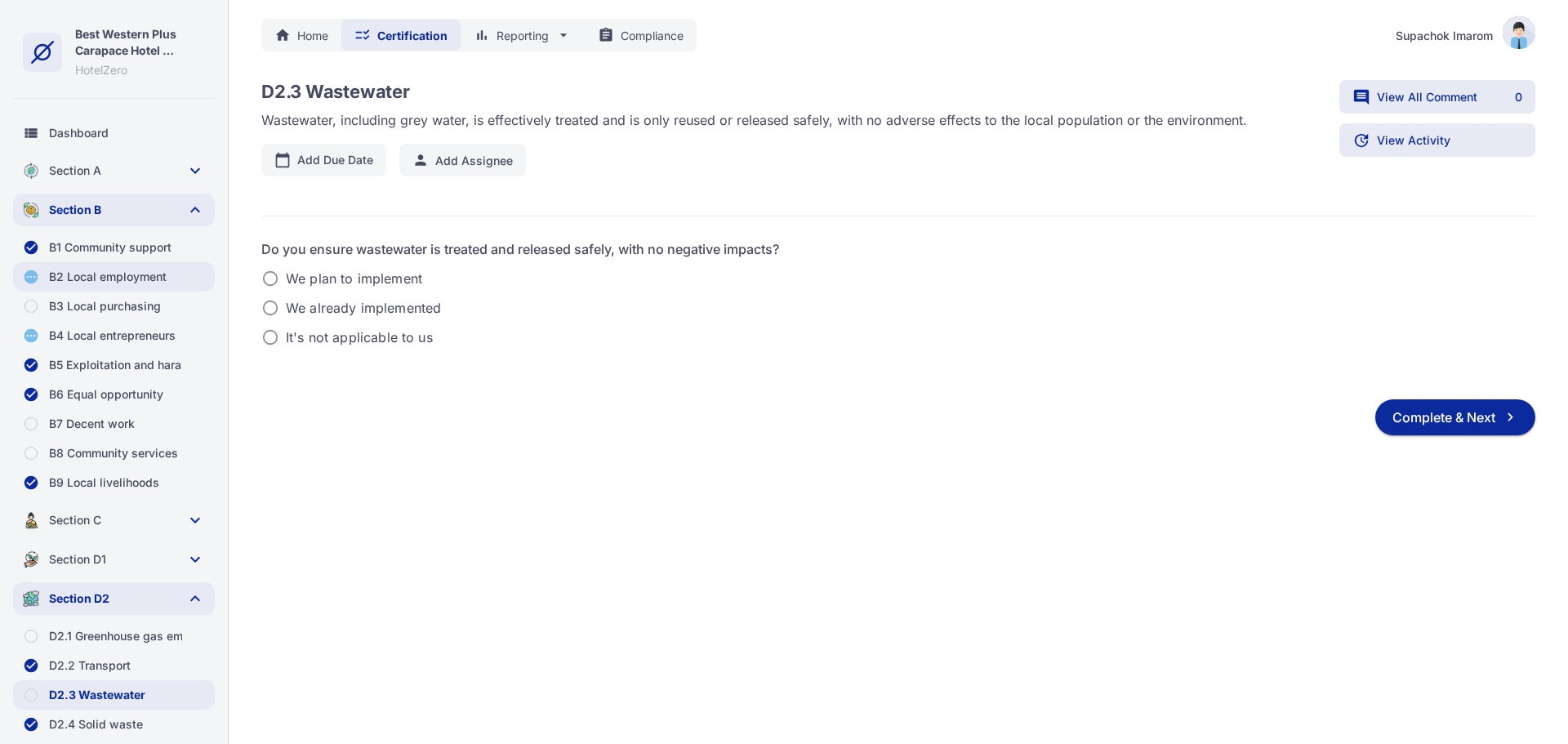 click on "pending B2 Local employment" at bounding box center (114, 277) 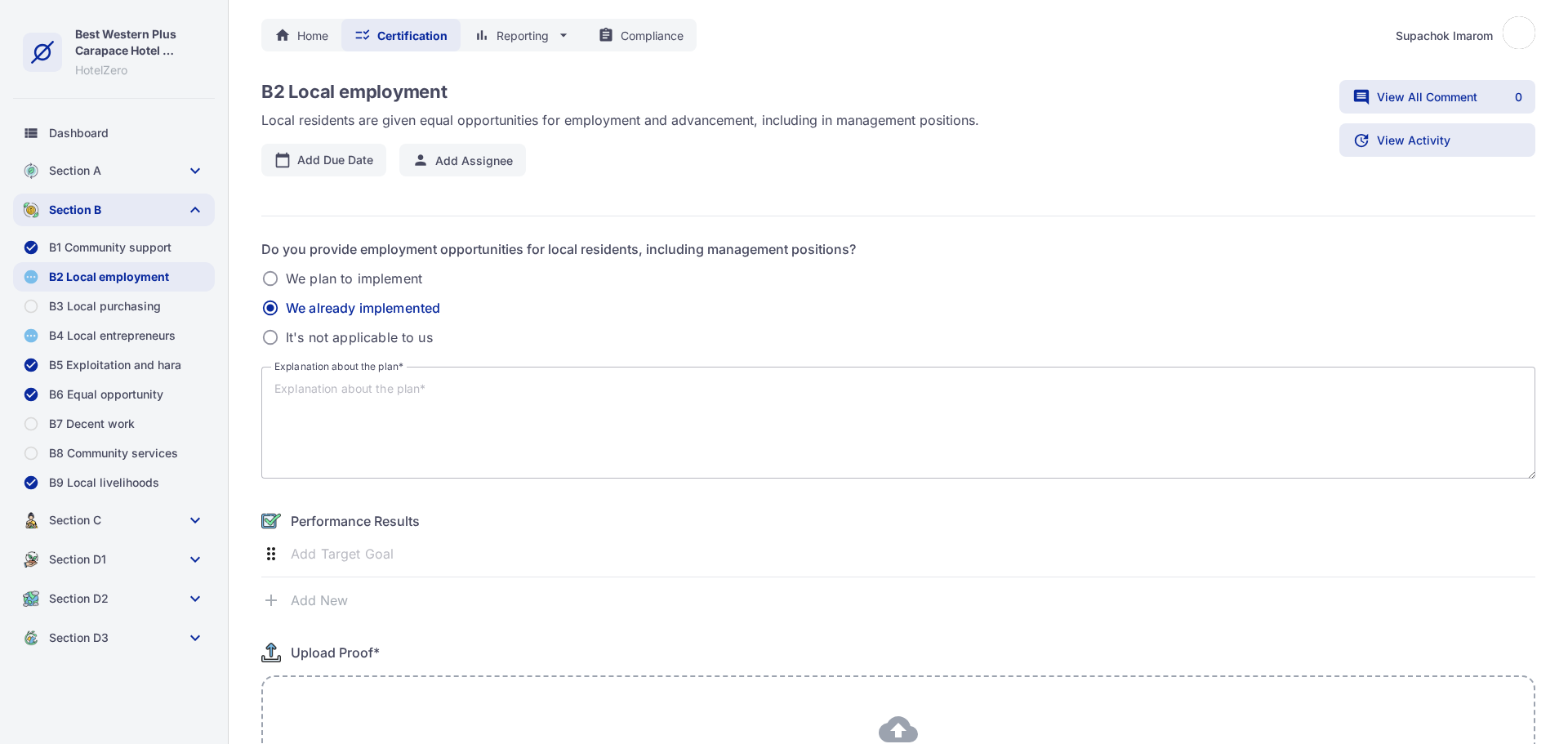 type 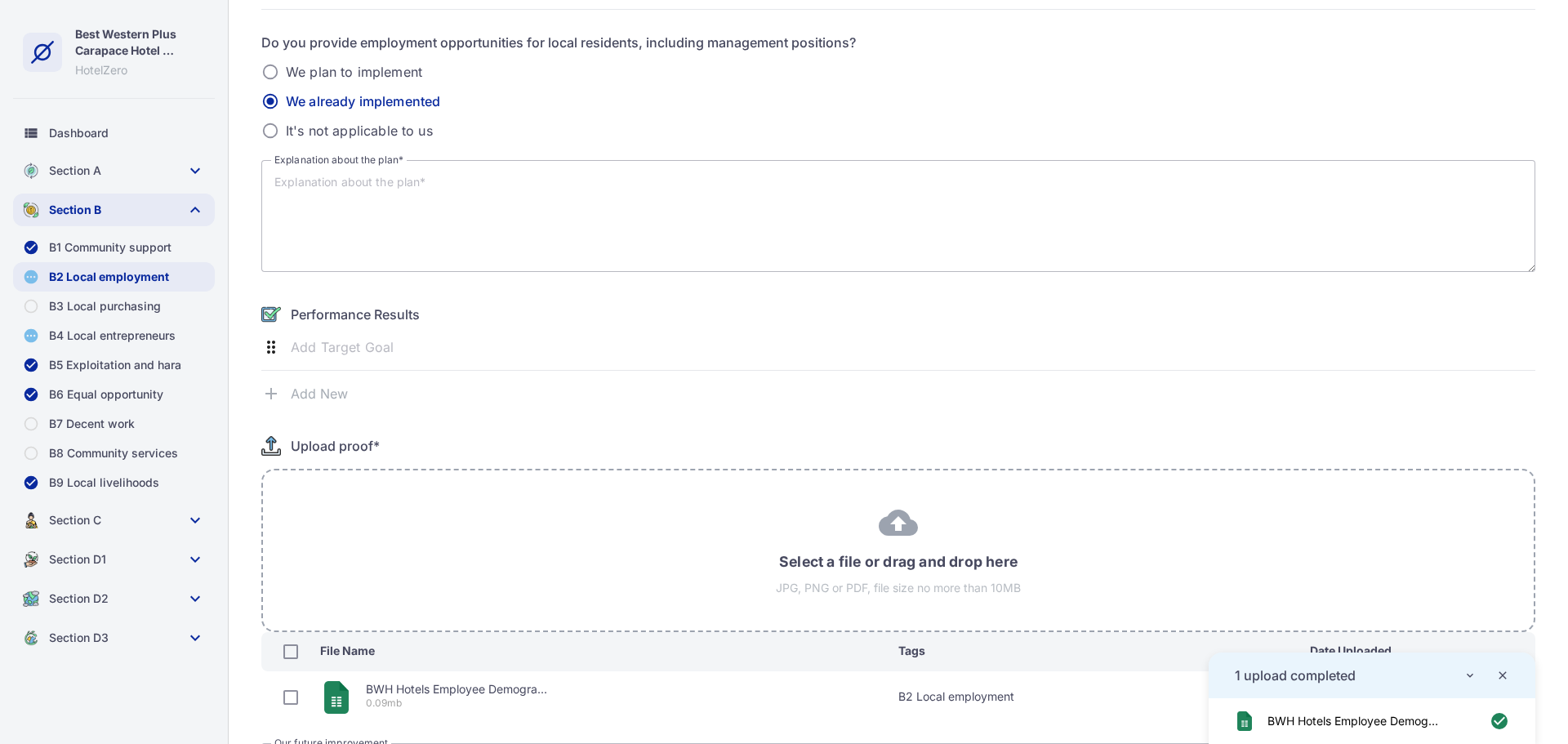 scroll, scrollTop: 0, scrollLeft: 0, axis: both 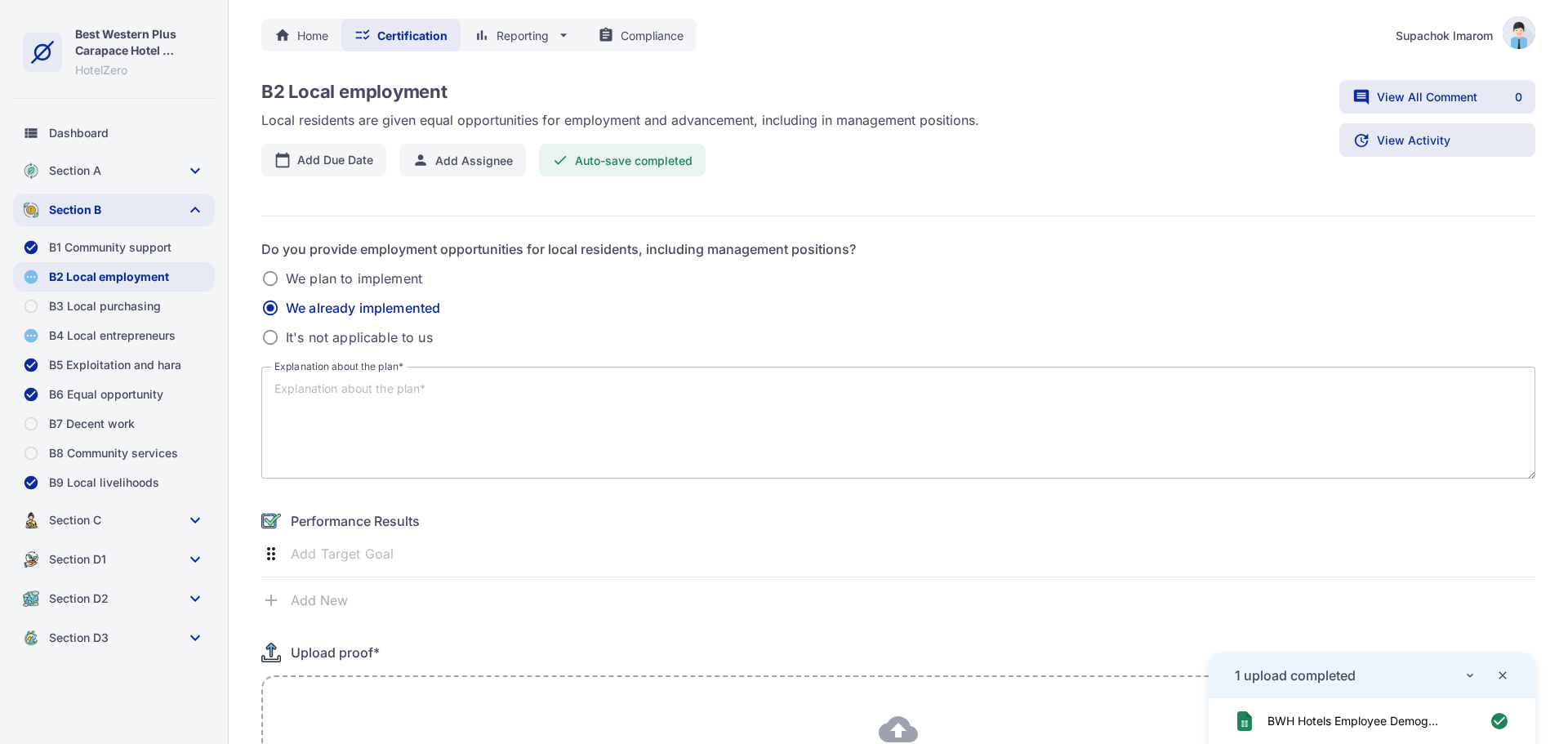 click on "expand_more" at bounding box center (1470, 675) 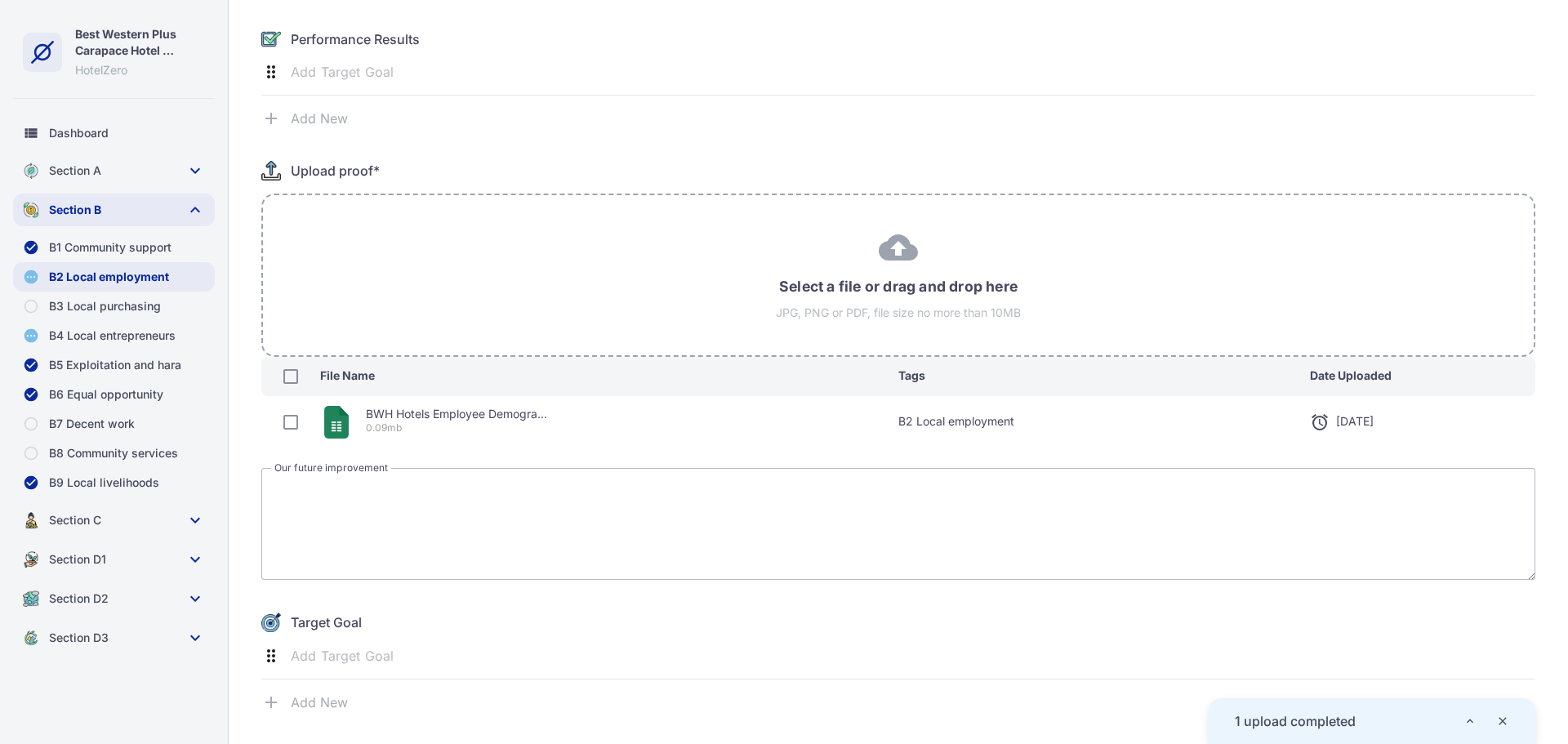scroll, scrollTop: 545, scrollLeft: 0, axis: vertical 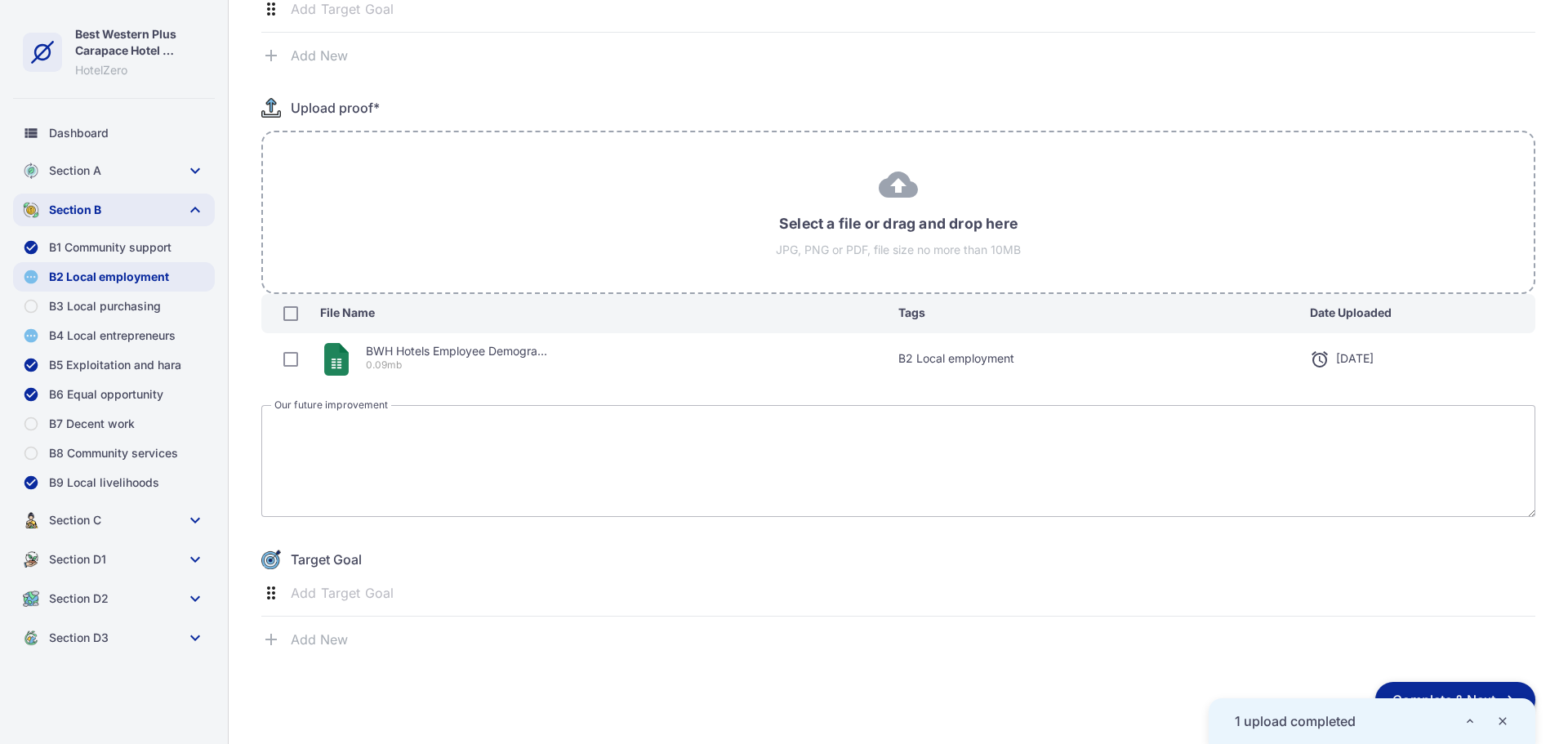 click on "keyboard_arrow_right Complete & Next" at bounding box center (1455, 700) 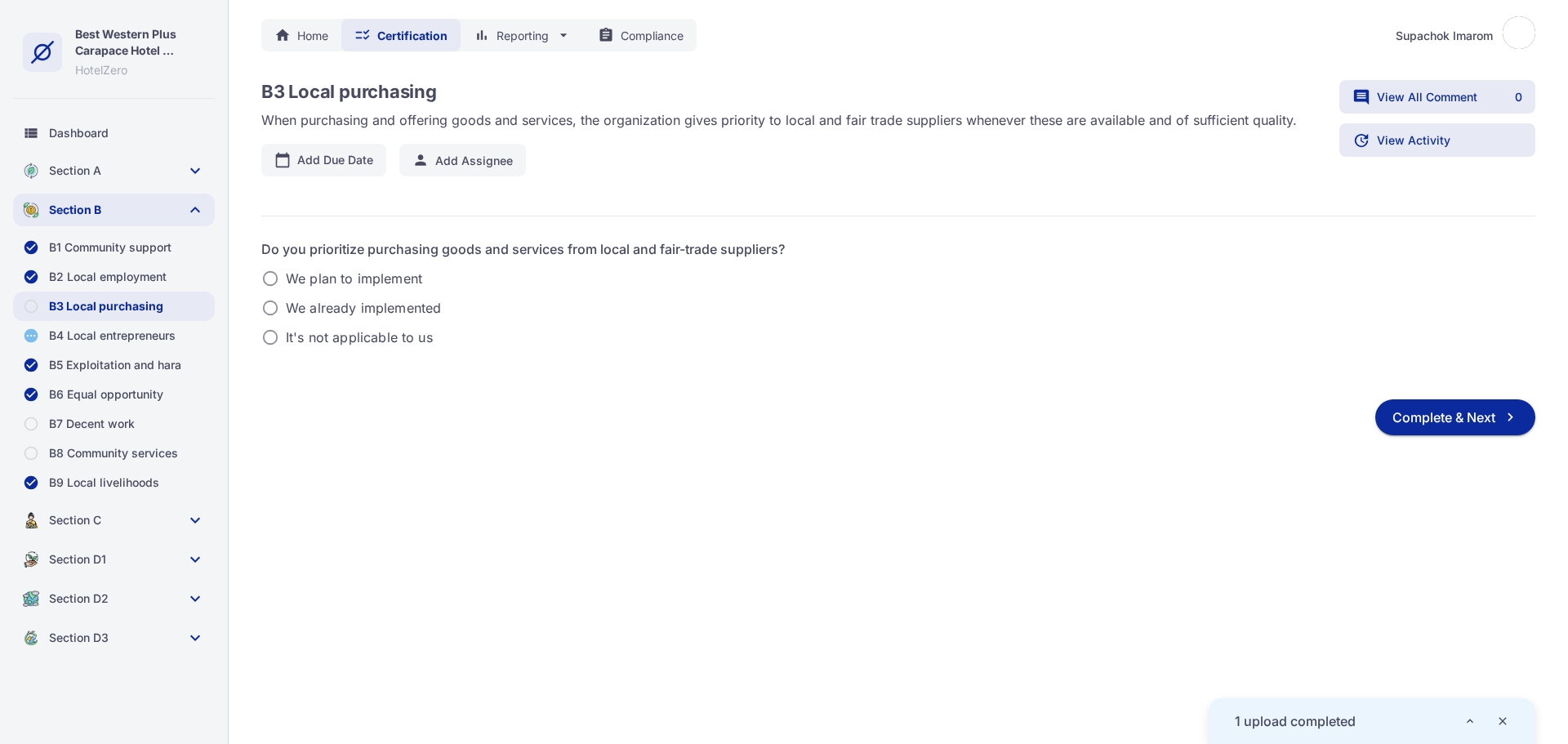 scroll, scrollTop: 0, scrollLeft: 0, axis: both 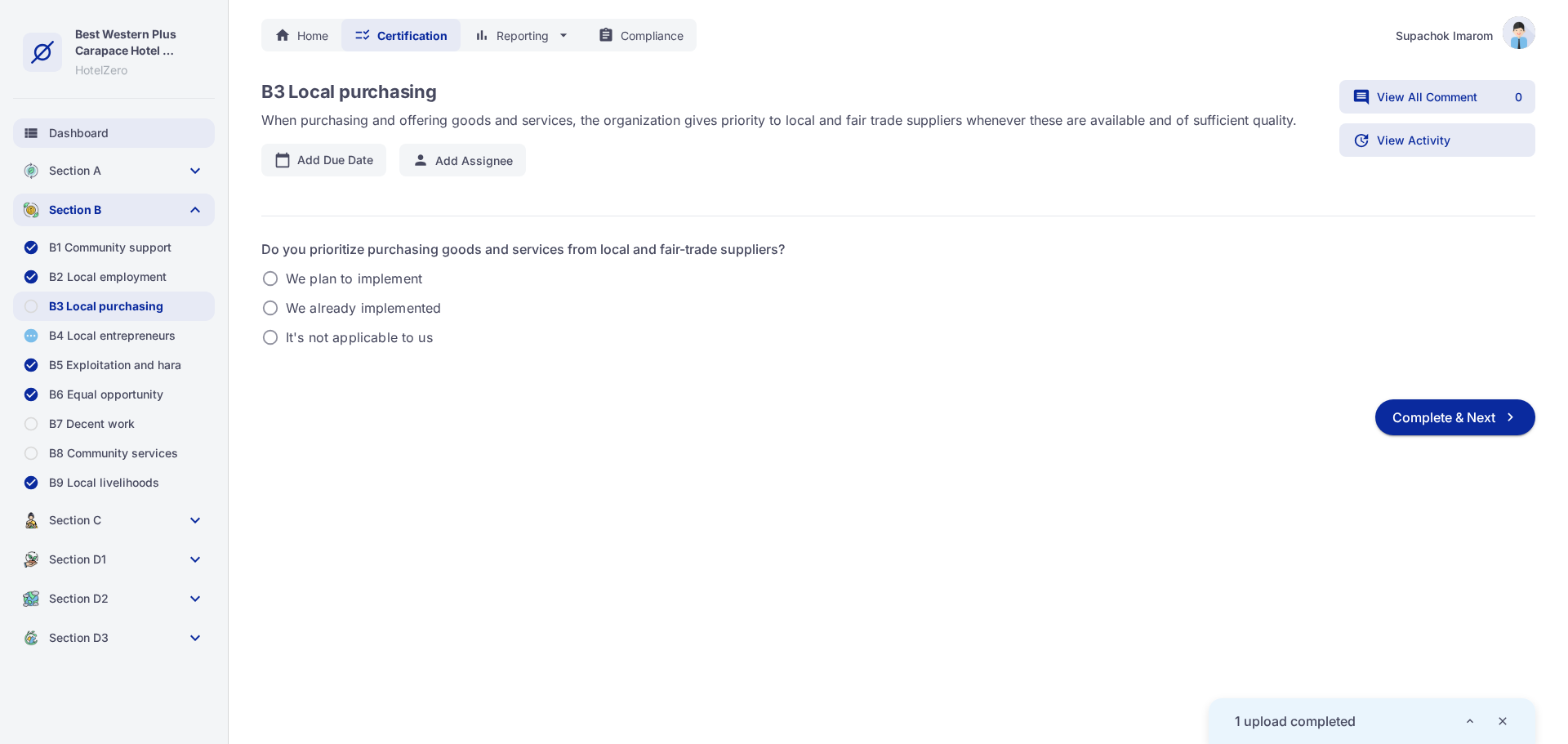 click on "view_list Dashboard" at bounding box center [114, 133] 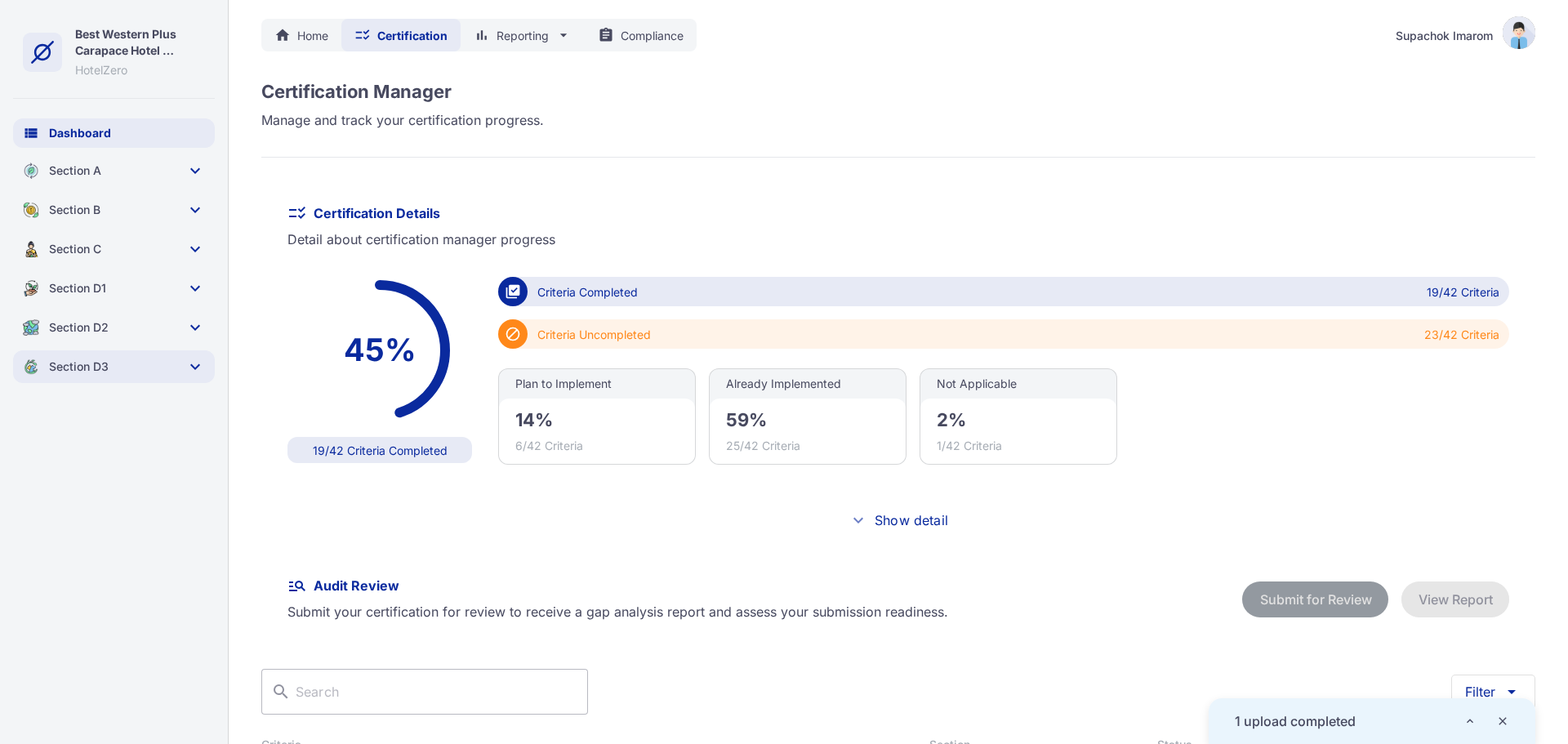 click on "Section D3 keyboard_arrow_down" at bounding box center [114, 367] 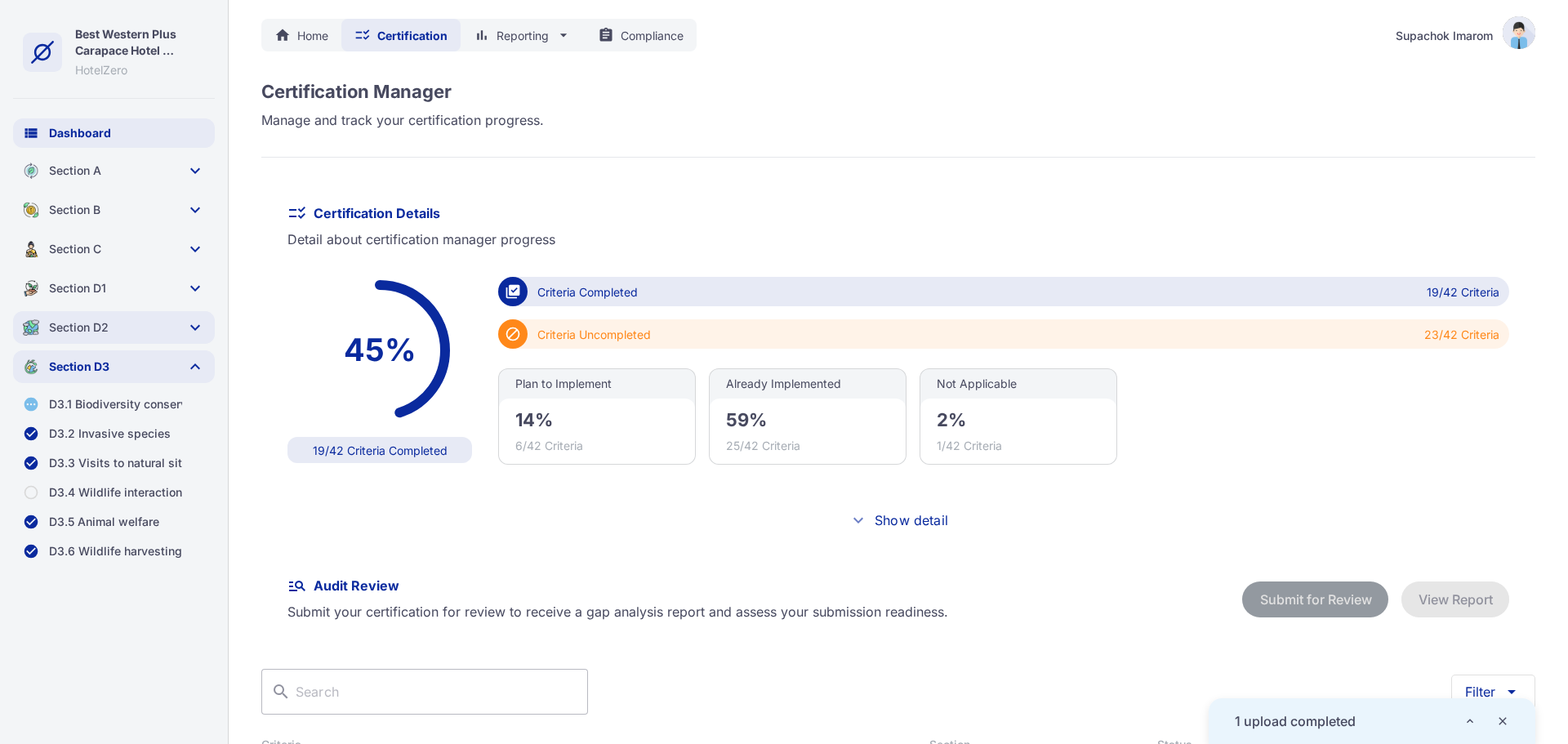 click on "Section D2 keyboard_arrow_down" at bounding box center (114, 327) 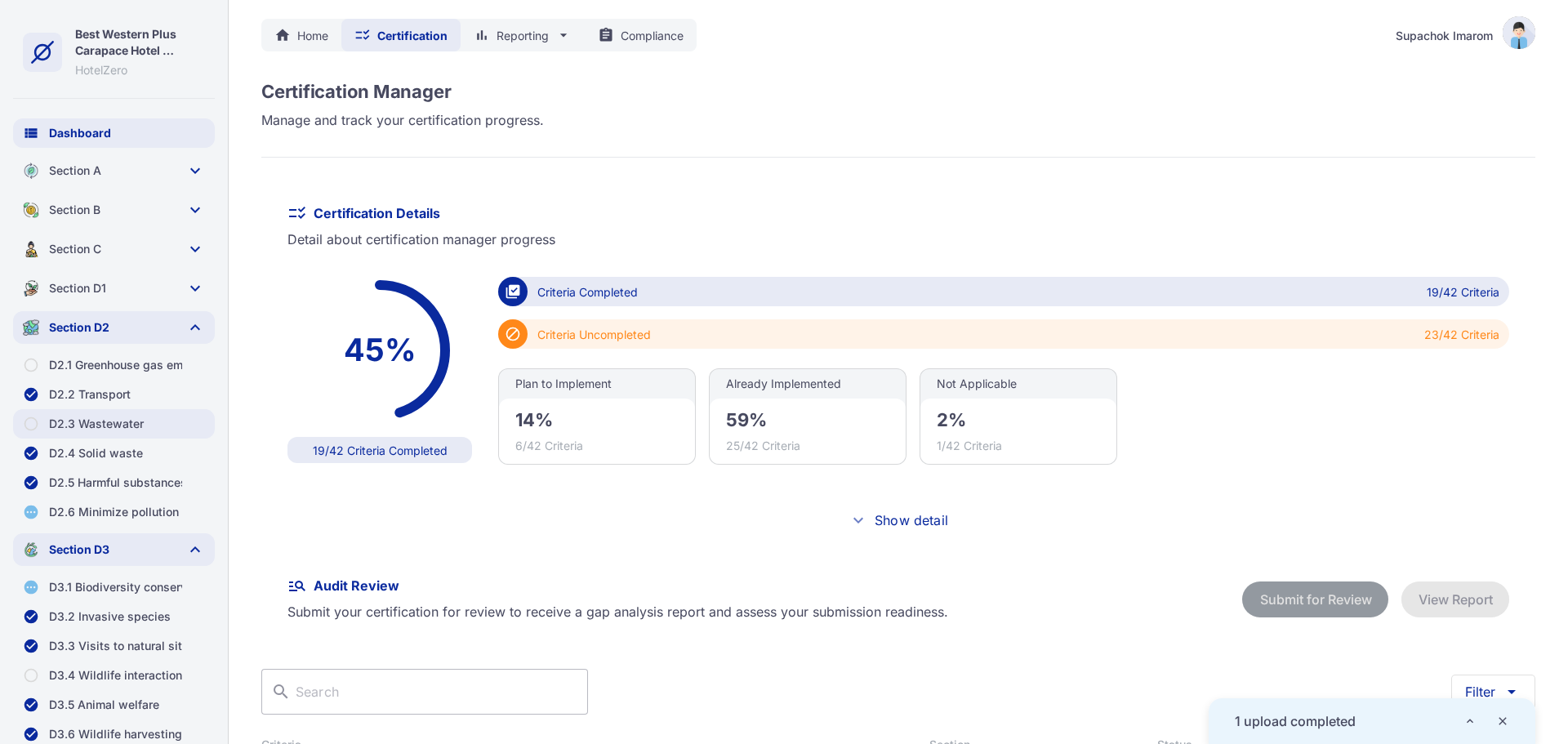 click on "radio_button_unchecked D2.3 Wastewater" at bounding box center [114, 424] 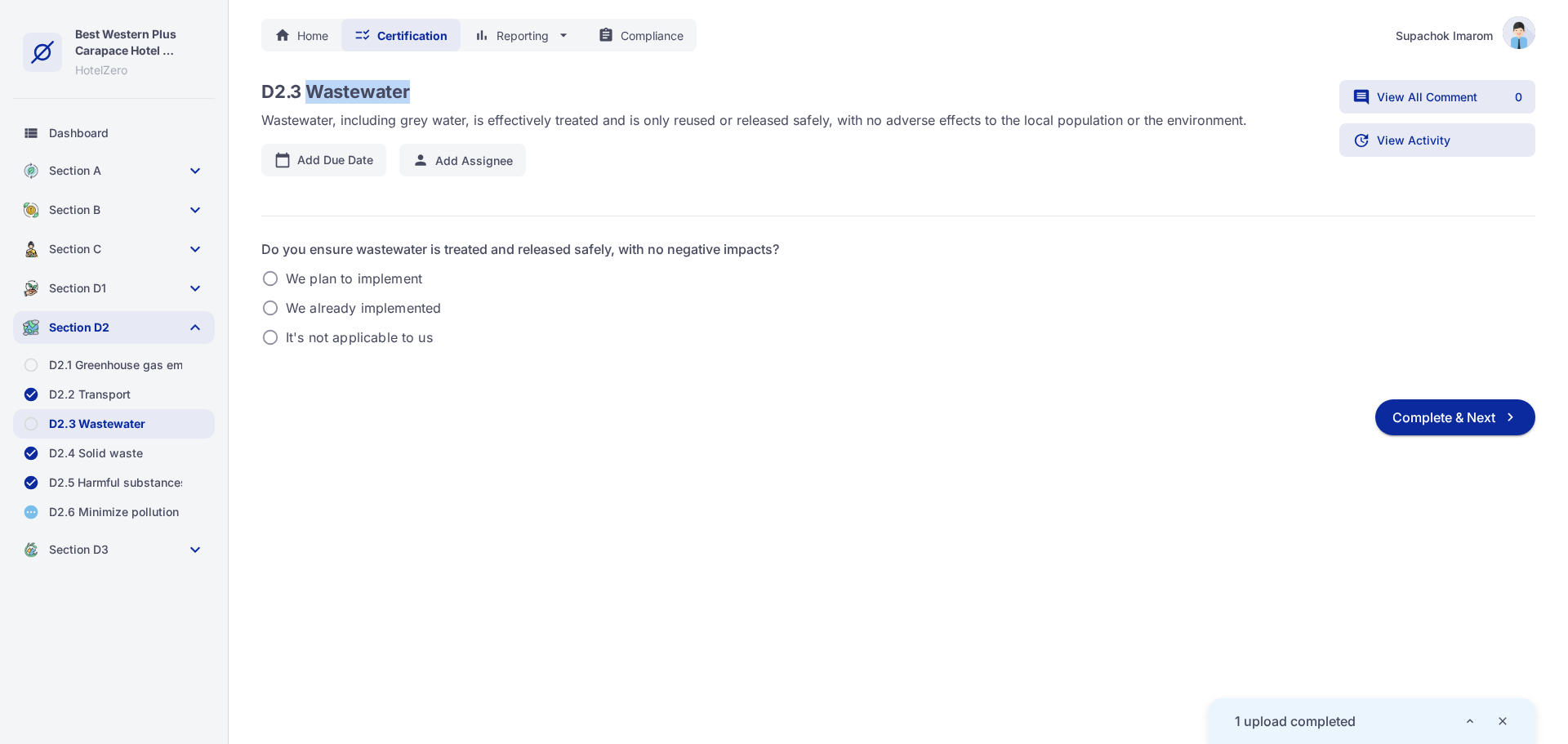 drag, startPoint x: 424, startPoint y: 87, endPoint x: 307, endPoint y: 85, distance: 117.01709 